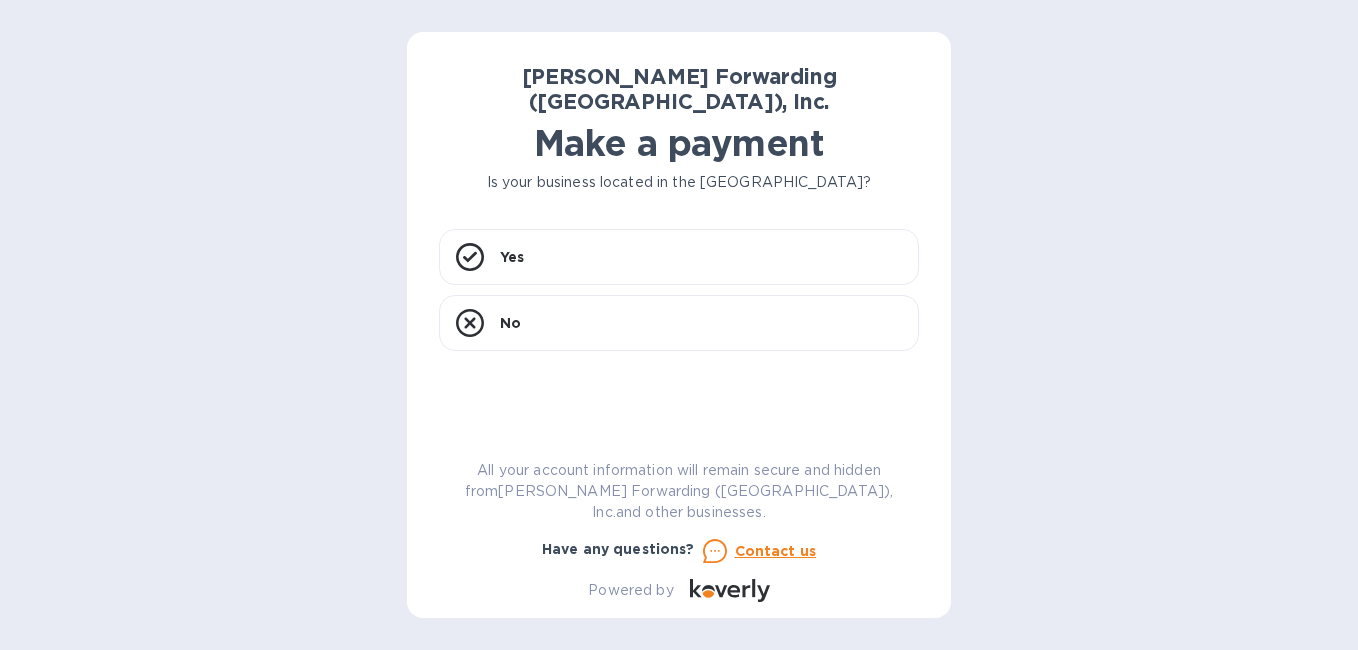 scroll, scrollTop: 0, scrollLeft: 0, axis: both 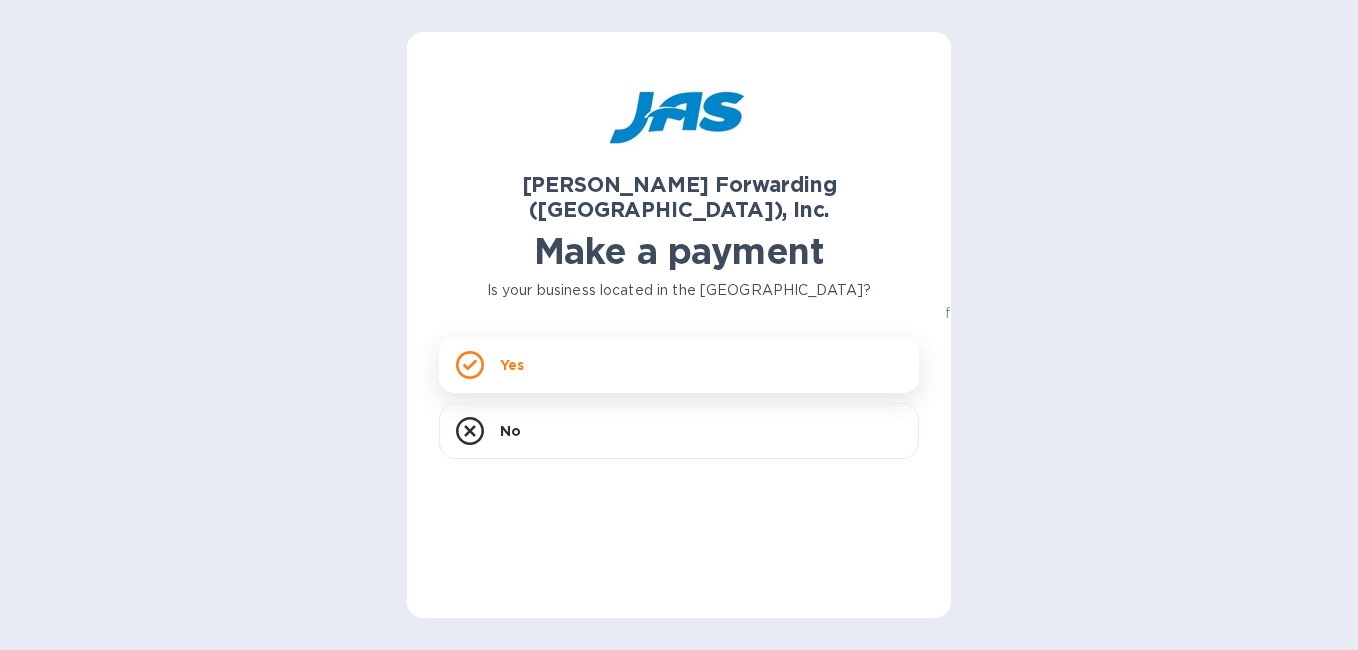 click on "Yes" at bounding box center [679, 365] 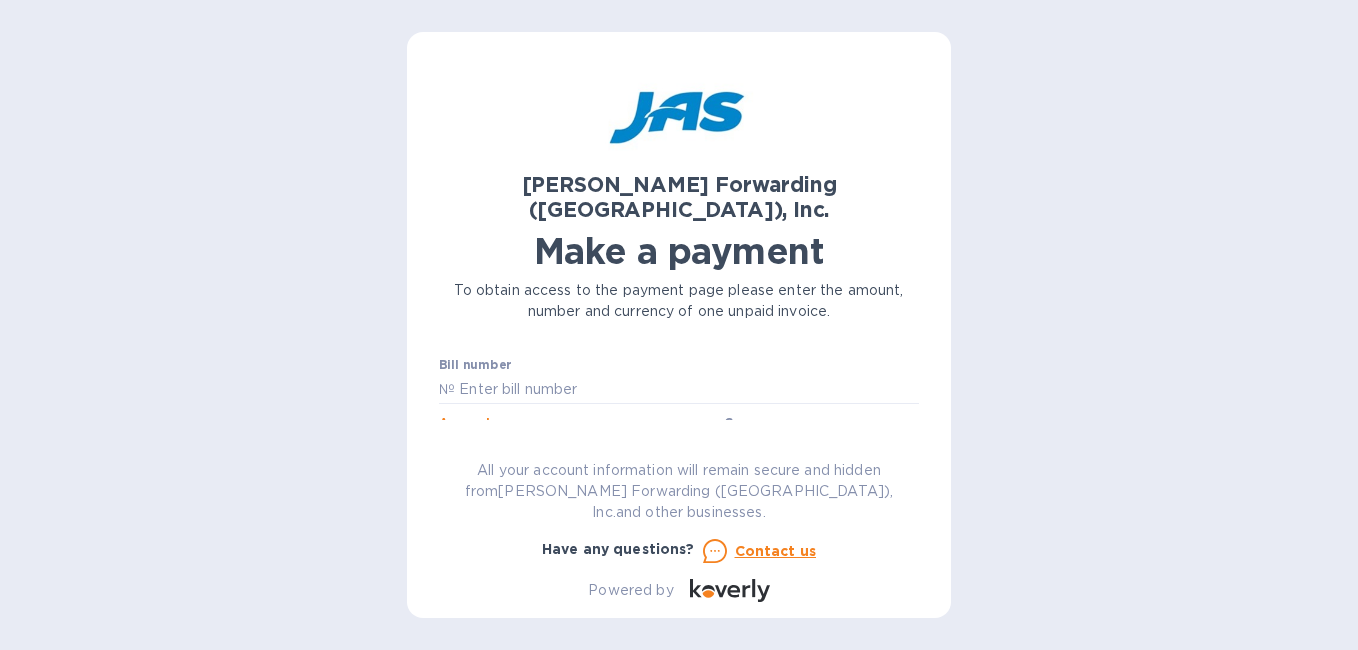 drag, startPoint x: 495, startPoint y: 422, endPoint x: 345, endPoint y: 441, distance: 151.19855 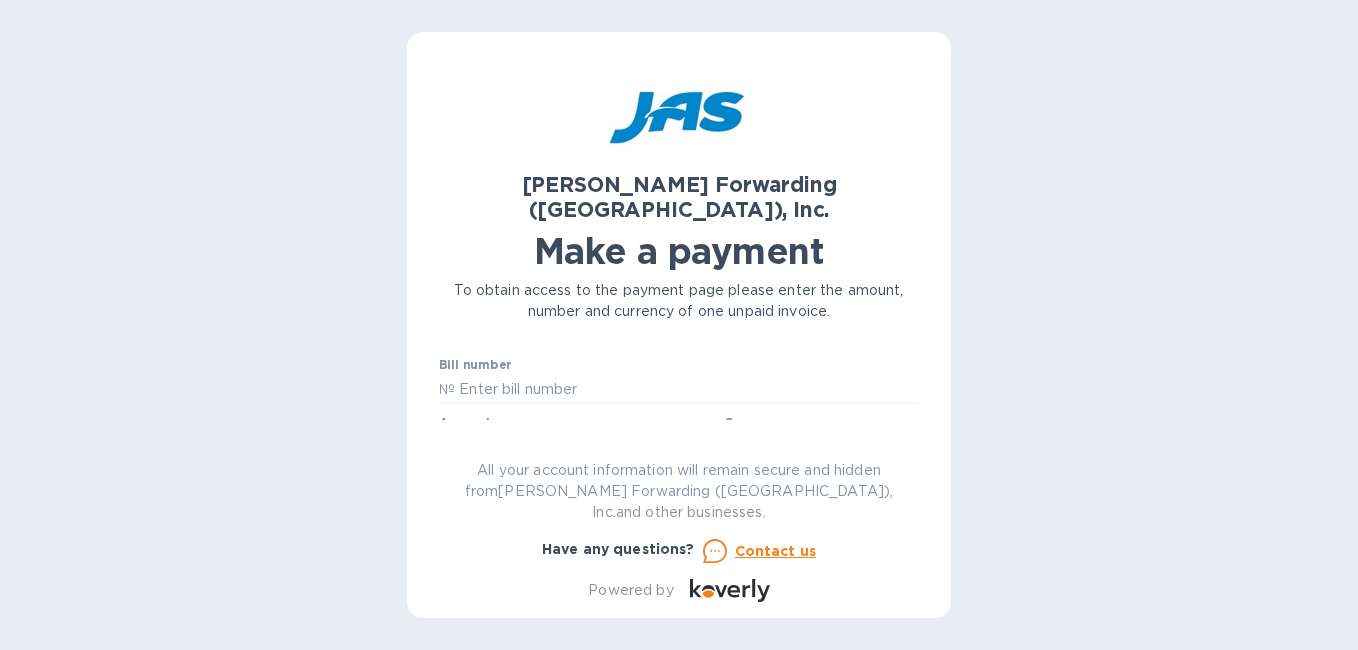 drag, startPoint x: 1354, startPoint y: 115, endPoint x: 1356, endPoint y: 155, distance: 40.04997 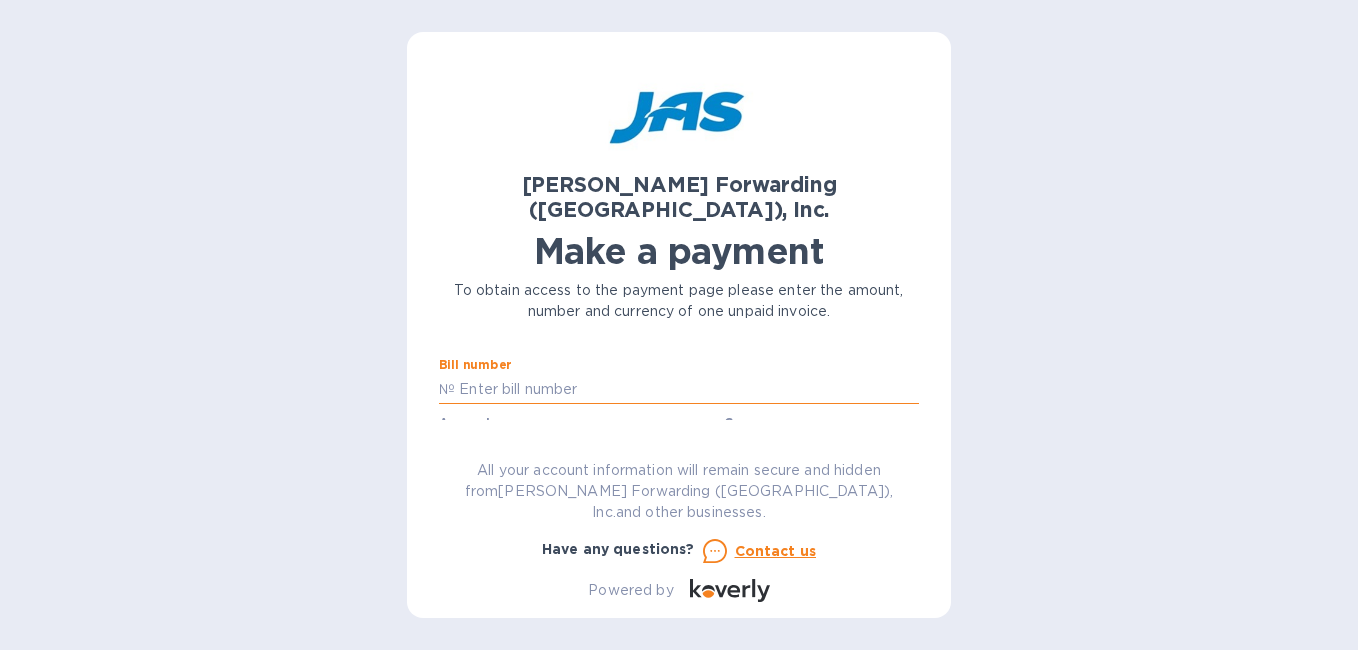 click at bounding box center (687, 389) 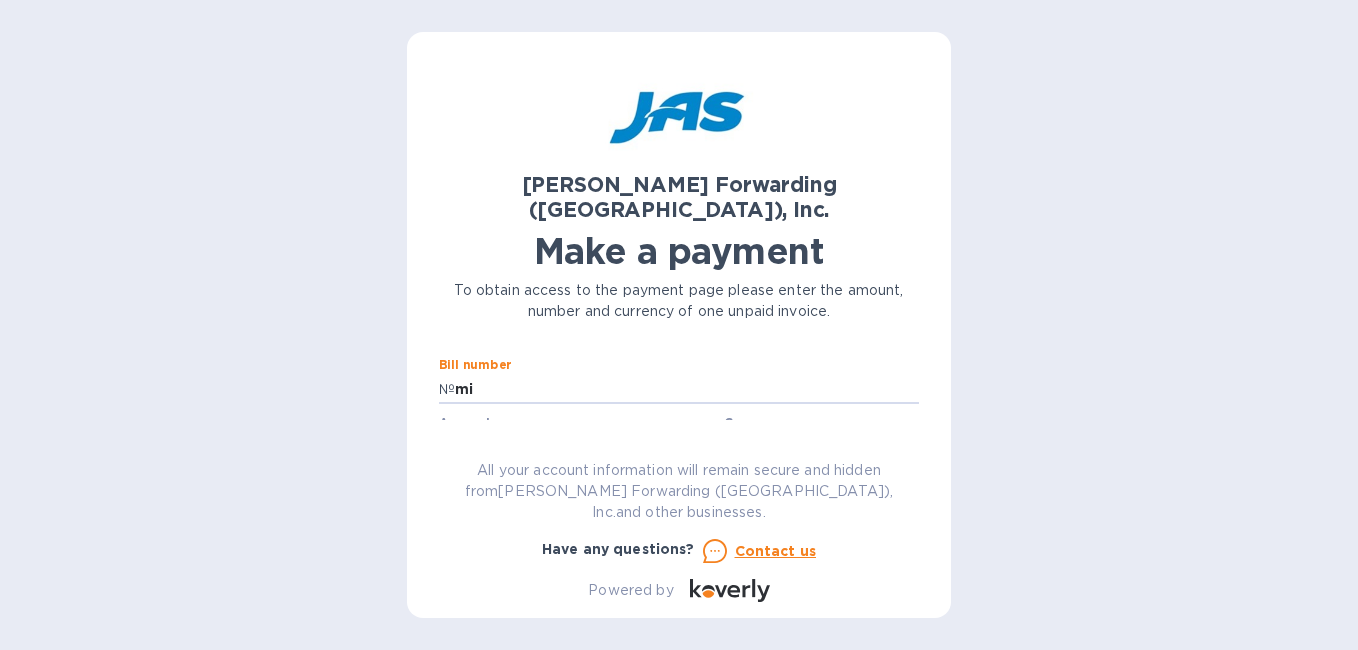 type on "m" 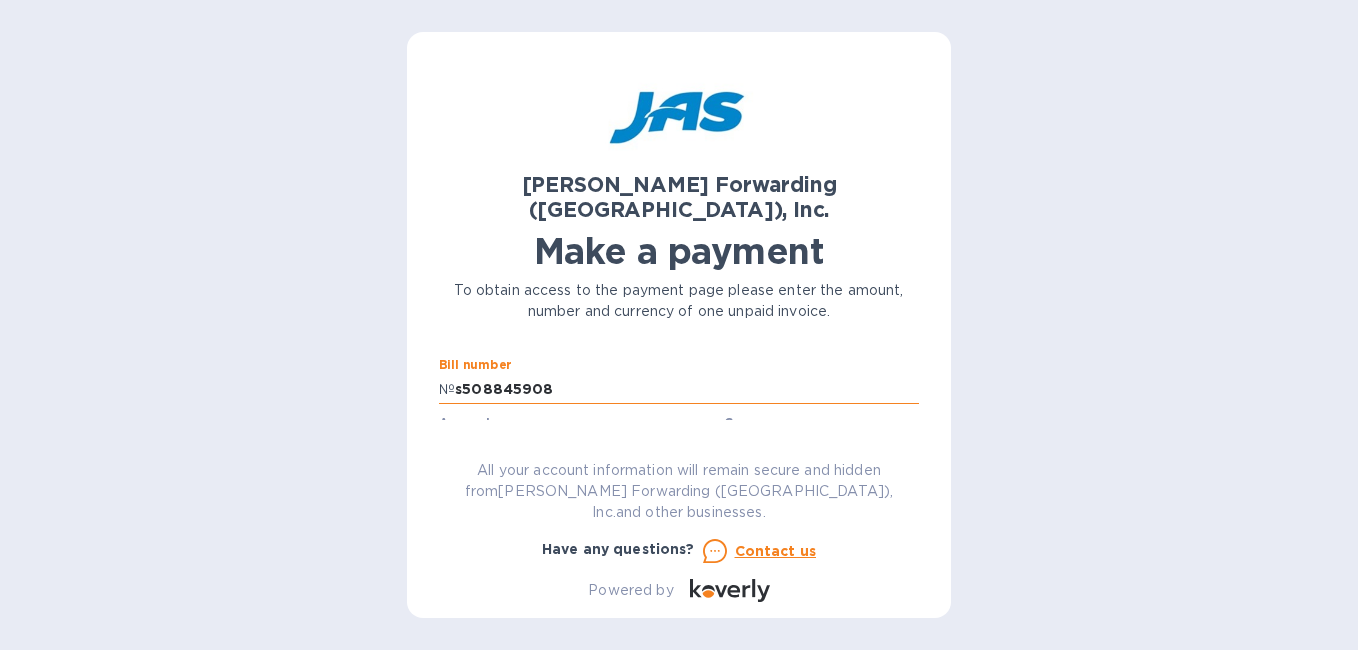 click on "s508845908" at bounding box center (687, 389) 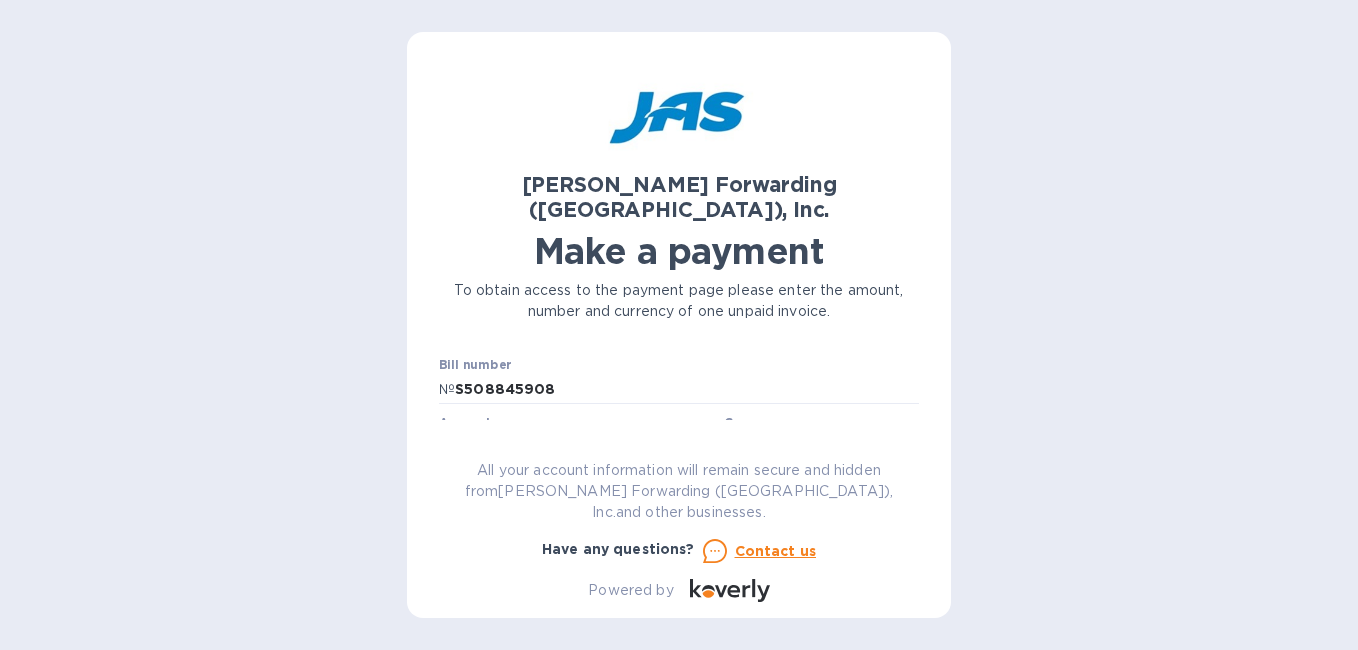 drag, startPoint x: 1357, startPoint y: 126, endPoint x: 1304, endPoint y: 210, distance: 99.32271 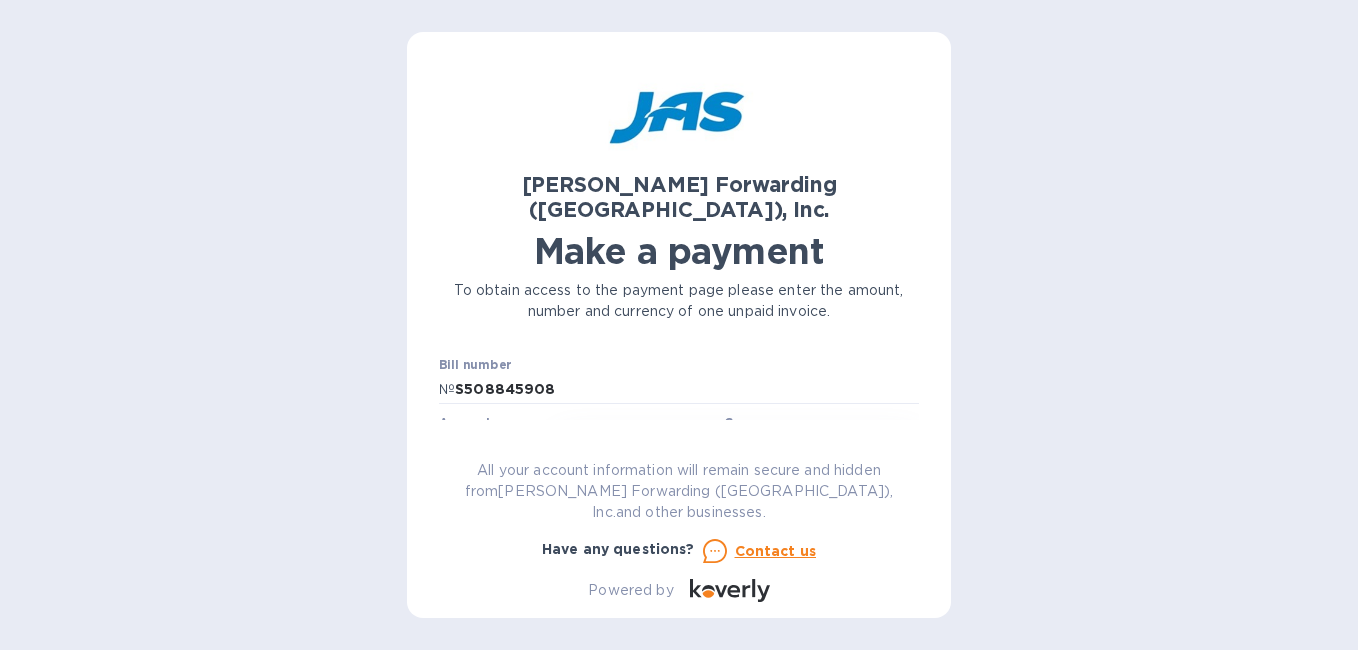 click on "Currencies" at bounding box center [737, 491] 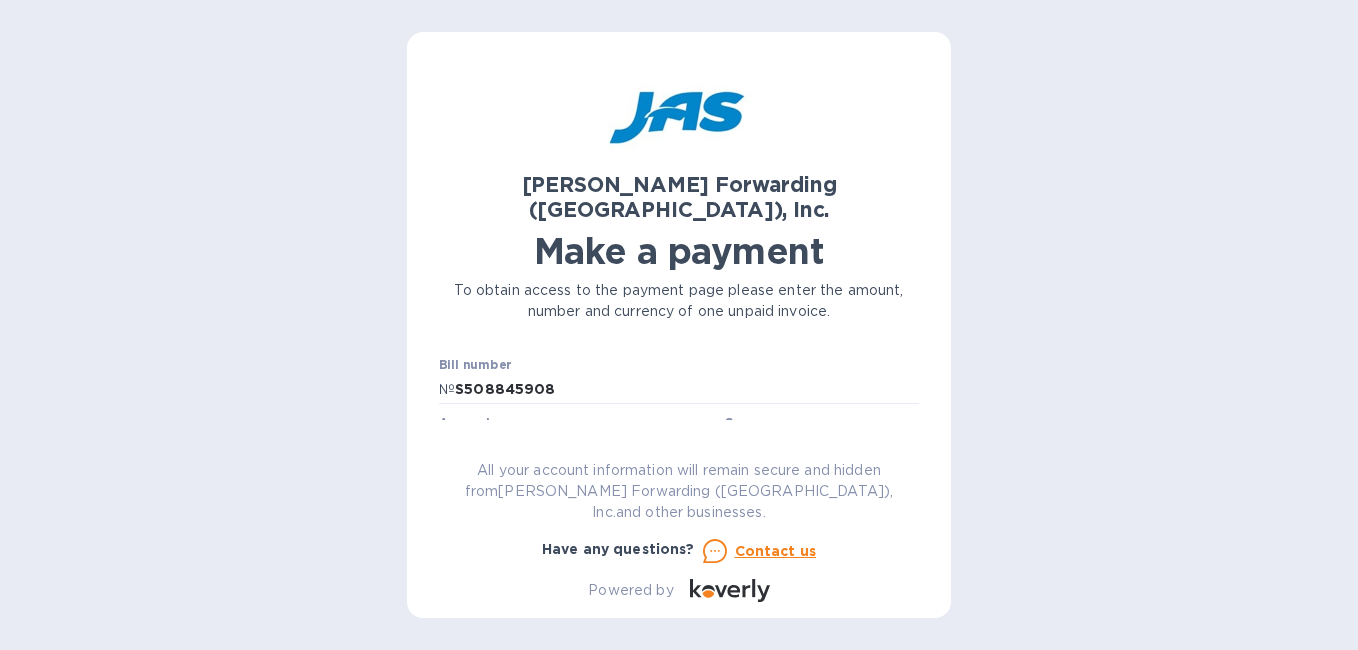 drag, startPoint x: 1353, startPoint y: 112, endPoint x: 1354, endPoint y: 132, distance: 20.024984 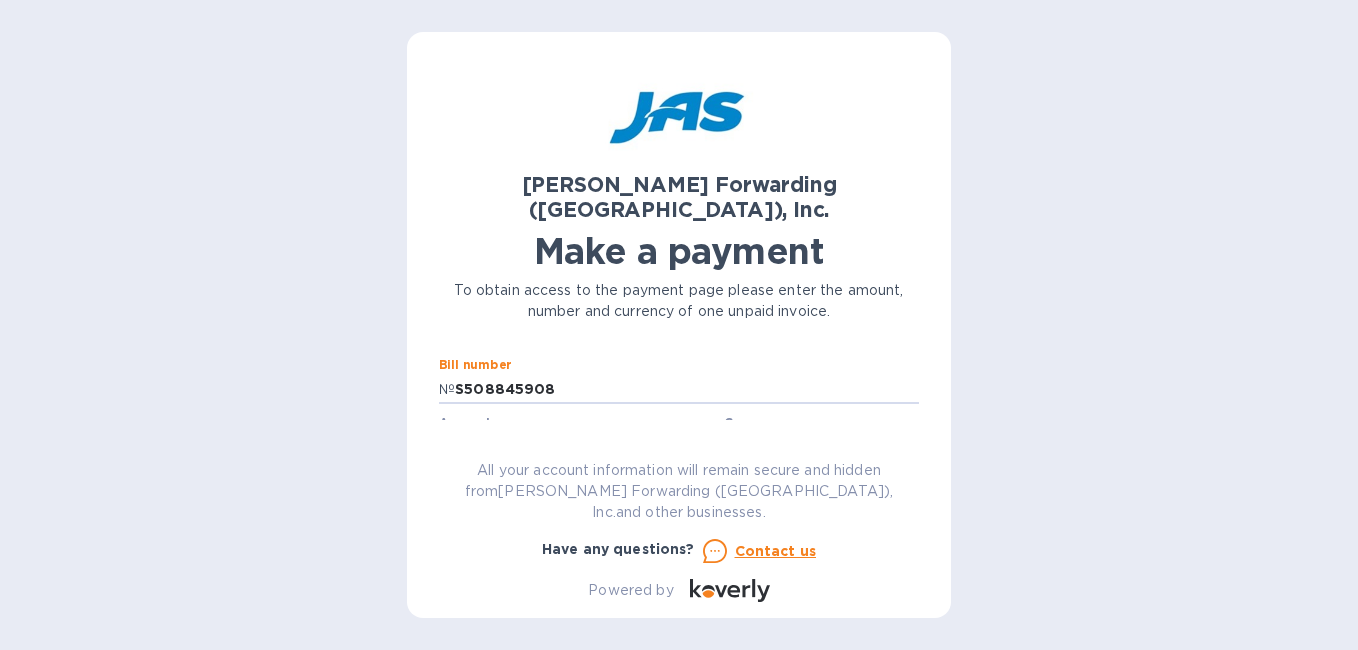drag, startPoint x: 587, startPoint y: 353, endPoint x: 427, endPoint y: 364, distance: 160.37769 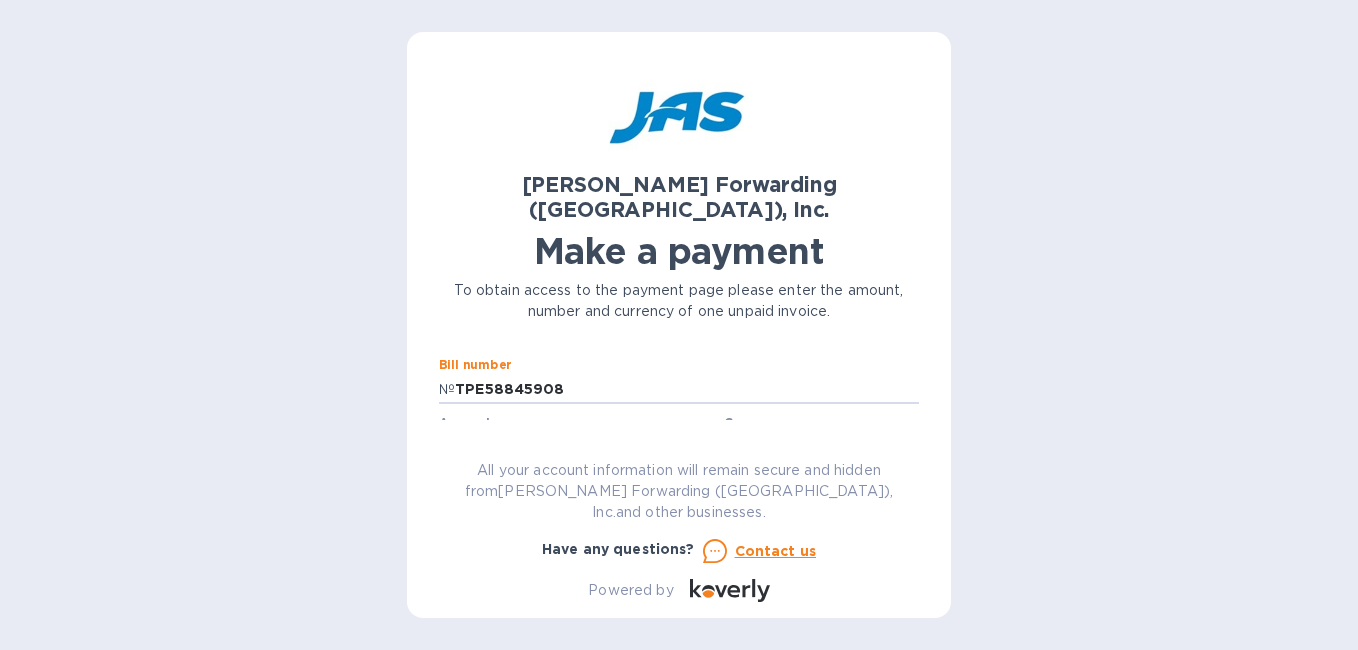 type on "TPE58845908" 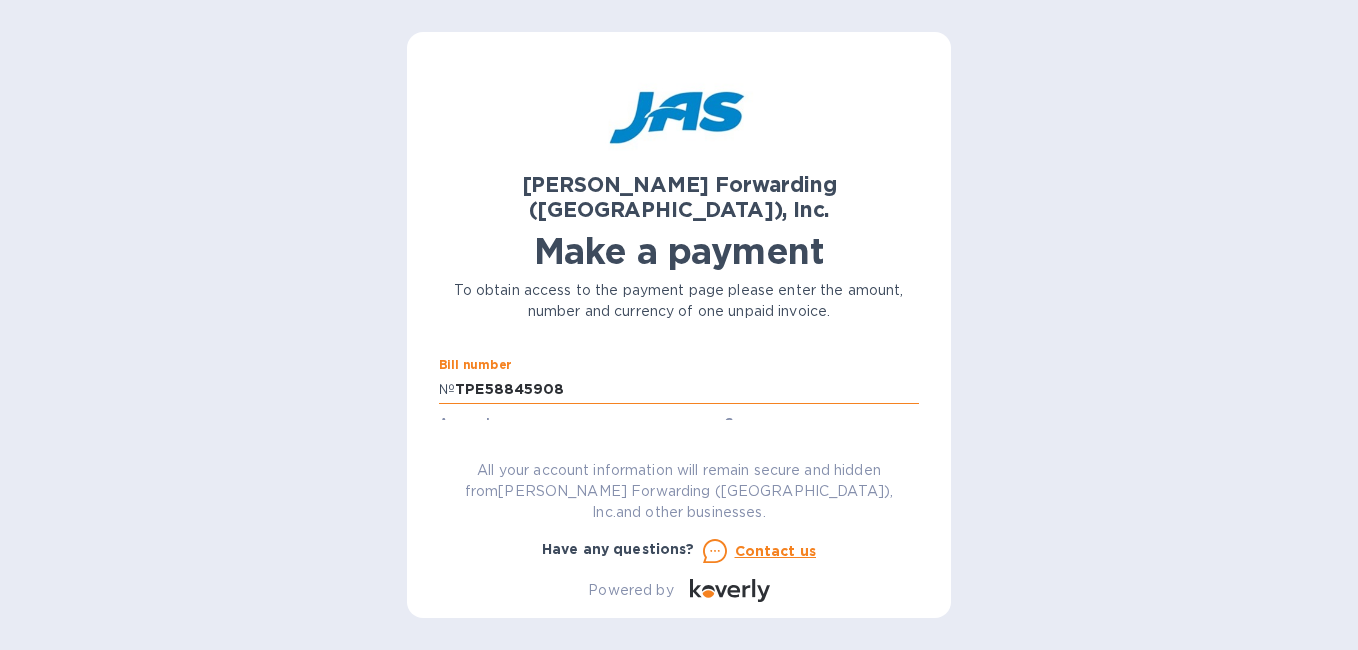click on "TPE58845908" at bounding box center [687, 389] 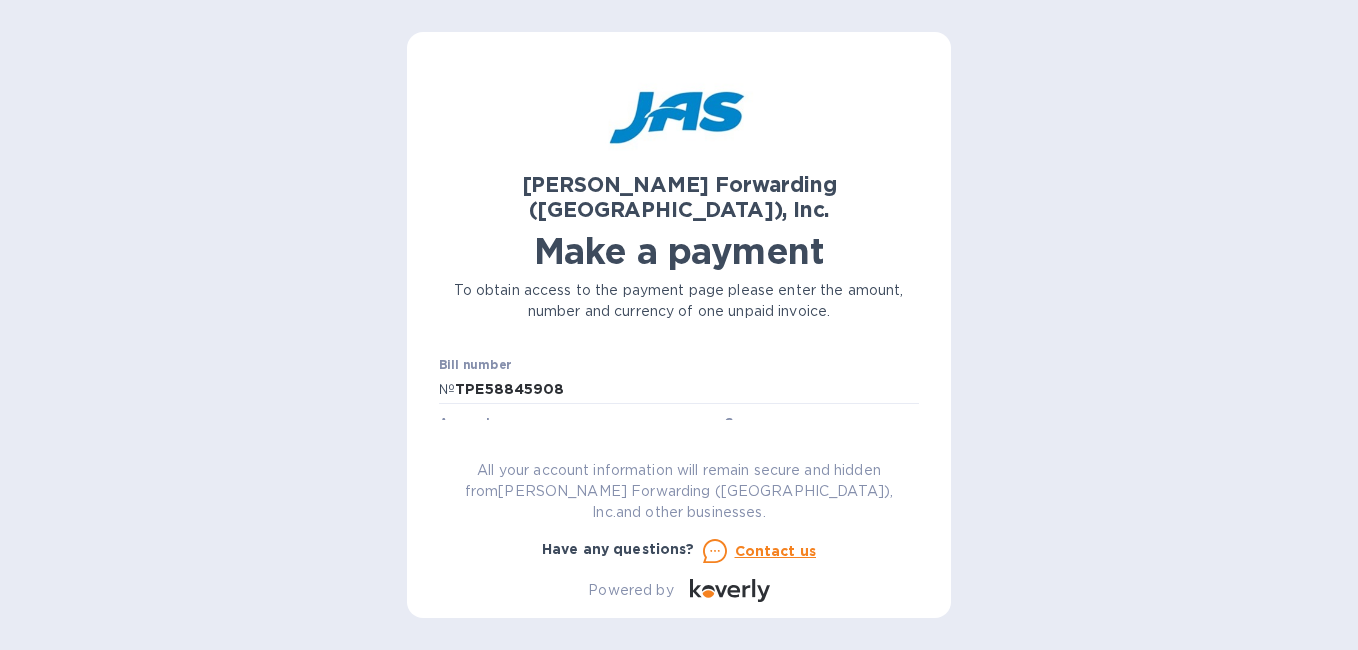 click 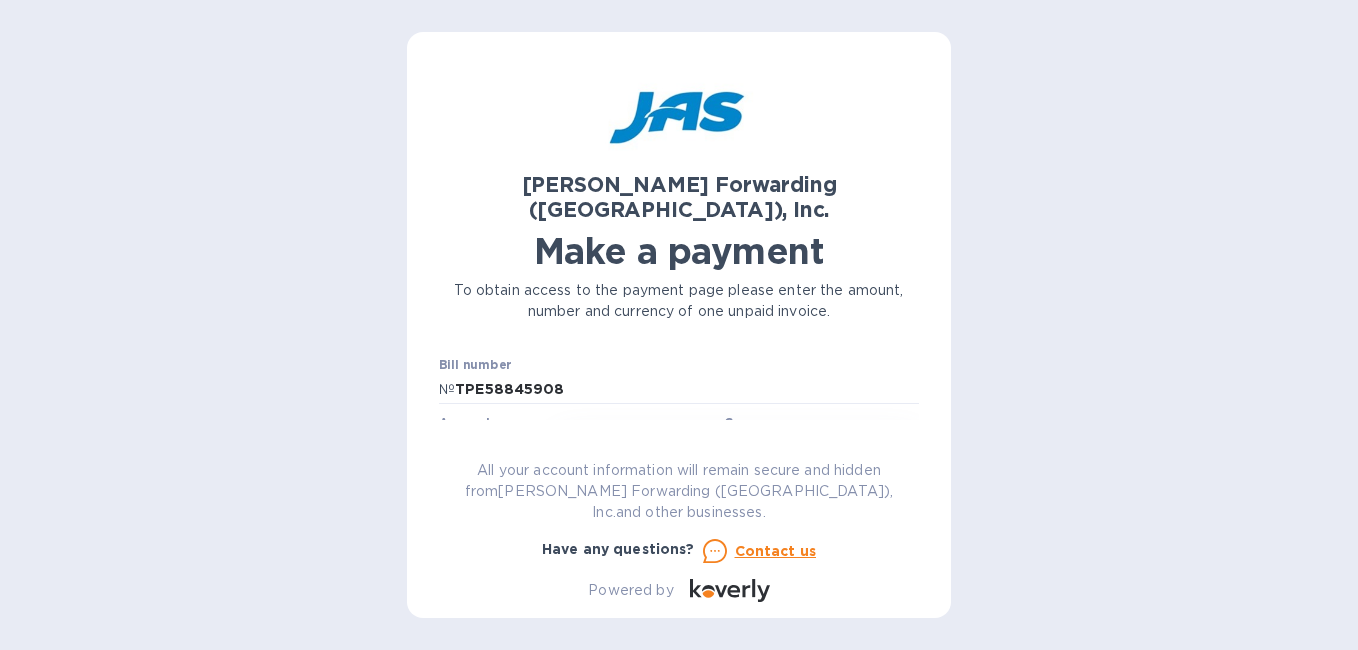 click on "Currencies Popular currencies EUR Euro GBP British Pound USD United States Dollar All currencies AED United Arab Emirates Dirham AFN Afghan Afghani ALL Albanian Lek AMD Armenian Dram ANG Netherlands Antillean Guilder AOA Angolan Kwanza ARS Argentine Peso AUD Australian Dollar AZN Azerbaijani Manat BAM Bosnia-Herzegovina Convertible Mark BBD Barbadian Dollar BDT Bangladeshi Taka BGN Bulgarian Lev BHD Bahraini Dinar BIF Burundian Franc BMD Bermudan Dollar BND Brunei Dollar BOB Bolivian Boliviano BRL Brazilian Real BSD Bahamian Dollar BWP Botswanan Pula BYN Belarusian Ruble BZD Belize Dollar CAD Canadian Dollar CHF Swiss Franc CLP Chilean Peso CNH The offshore RMB CNY Chinese Yuan COP Colombian Peso CRC Costa Rican Colón CVE Cape Verdean Escudo CZK Czech Koruna DJF Djiboutian Franc DKK Danish Krone DOP Dominican Peso DZD Algerian Dinar EGP Egyptian Pound ERN Eritrean Nakfa ETB Ethiopian Birr FJD Fijian Dollar GEL Georgian Lari GHS Ghanaian Cedi GMD Gambian Dalasi GNF Guinean Franc GTQ Guatemalan Quetzal GYD HKD" at bounding box center (737, 599) 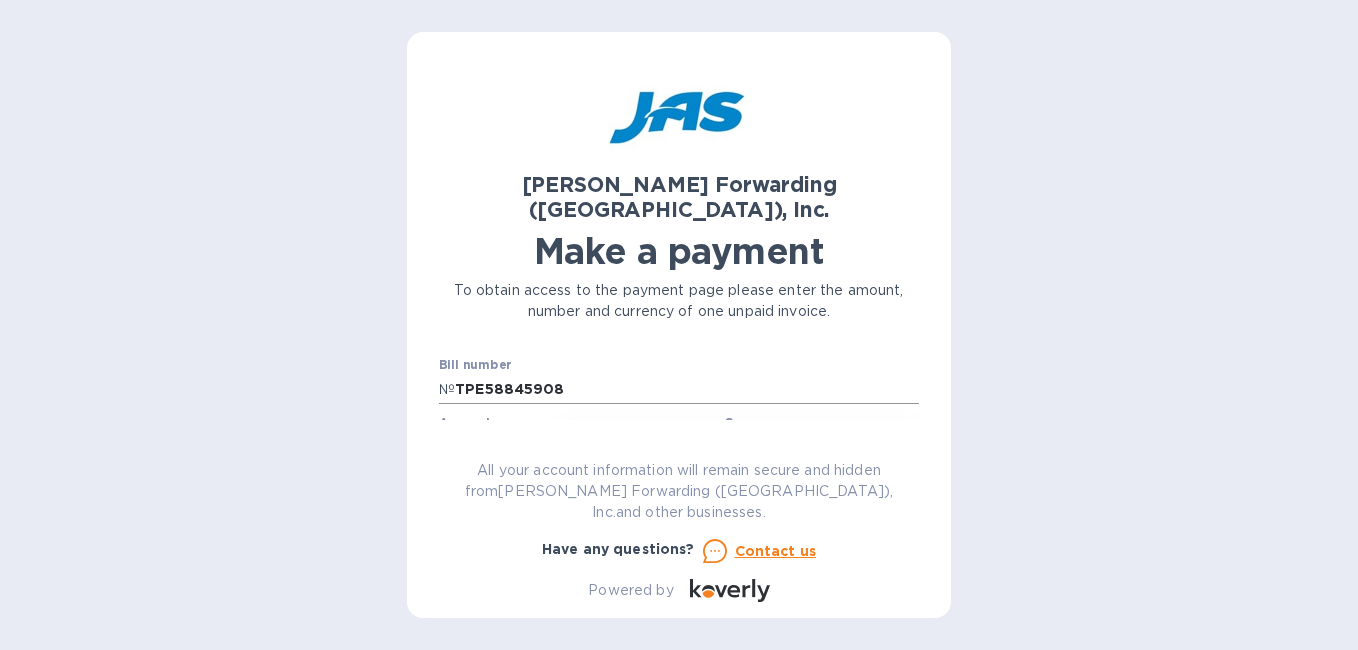 click on "TPE58845908" at bounding box center (687, 389) 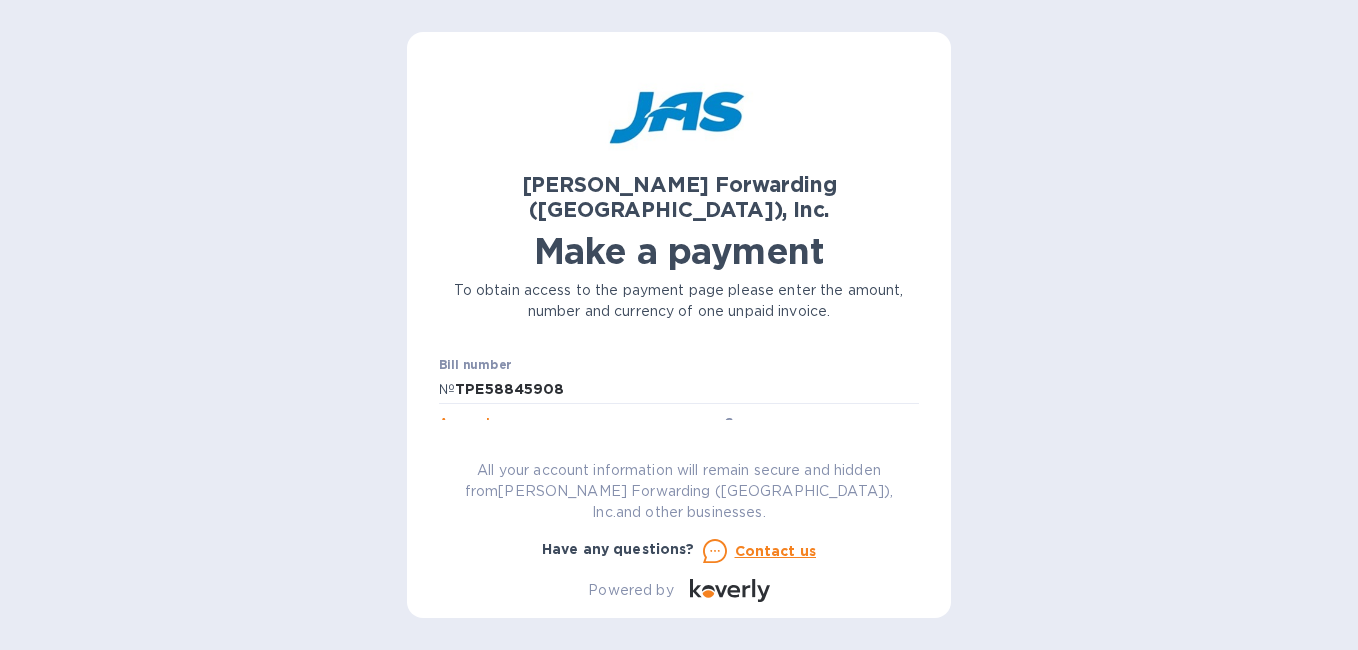 click on "5,029.16" at bounding box center [582, 447] 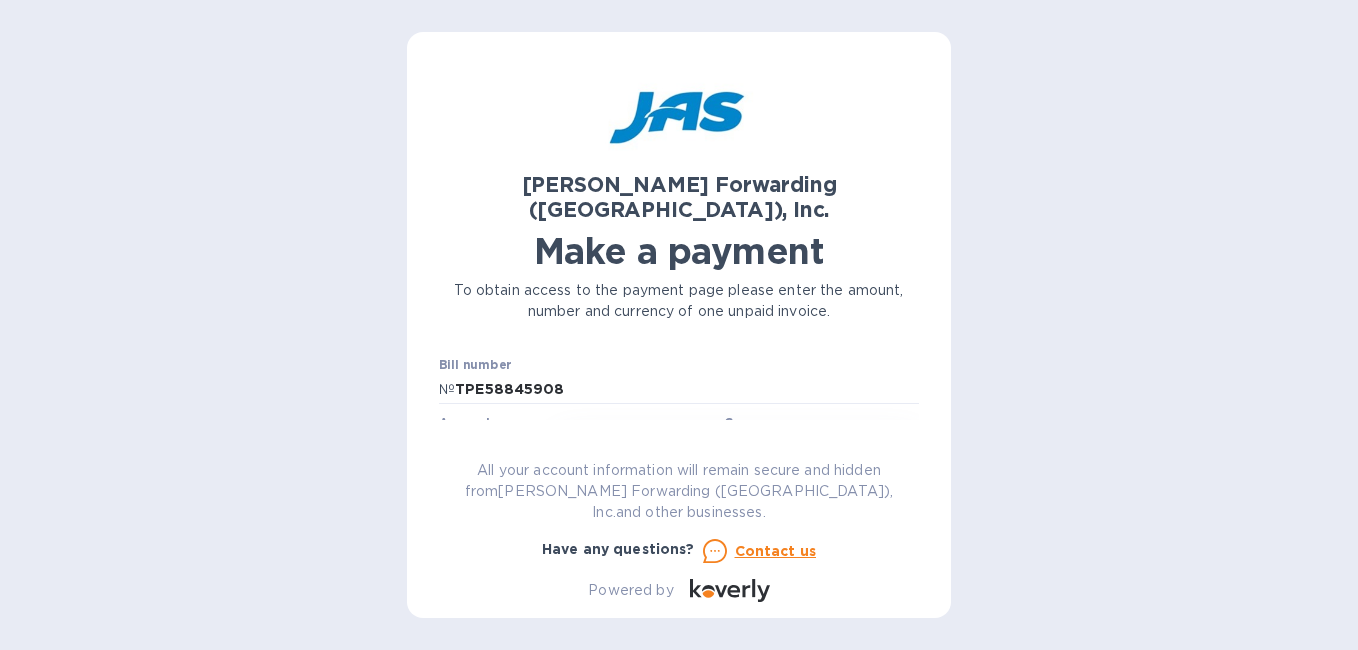 click on "Currencies Popular currencies EUR Euro GBP British Pound USD United States Dollar All currencies AED United Arab Emirates Dirham AFN Afghan Afghani ALL Albanian Lek AMD Armenian Dram ANG Netherlands Antillean Guilder AOA Angolan Kwanza ARS Argentine Peso AUD Australian Dollar AZN Azerbaijani Manat BAM Bosnia-Herzegovina Convertible Mark BBD Barbadian Dollar BDT Bangladeshi Taka BGN Bulgarian Lev BHD Bahraini Dinar BIF Burundian Franc BMD Bermudan Dollar BND Brunei Dollar BOB Bolivian Boliviano BRL Brazilian Real BSD Bahamian Dollar BWP Botswanan Pula BYN Belarusian Ruble BZD Belize Dollar CAD Canadian Dollar CHF Swiss Franc CLP Chilean Peso CNH The offshore RMB CNY Chinese Yuan COP Colombian Peso CRC Costa Rican Colón CVE Cape Verdean Escudo CZK Czech Koruna DJF Djiboutian Franc DKK Danish Krone DOP Dominican Peso DZD Algerian Dinar EGP Egyptian Pound ERN Eritrean Nakfa ETB Ethiopian Birr FJD Fijian Dollar GEL Georgian Lari GHS Ghanaian Cedi GMD Gambian Dalasi GNF Guinean Franc GTQ Guatemalan Quetzal GYD HKD" at bounding box center [737, 599] 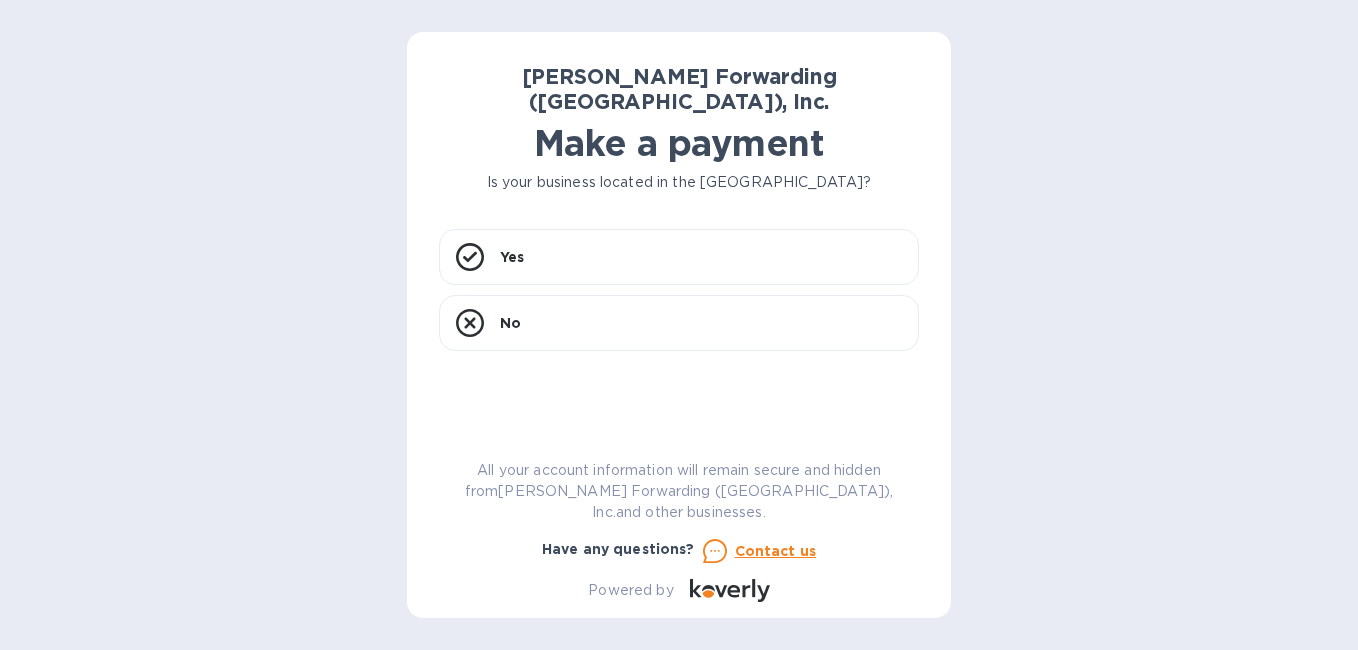 scroll, scrollTop: 0, scrollLeft: 0, axis: both 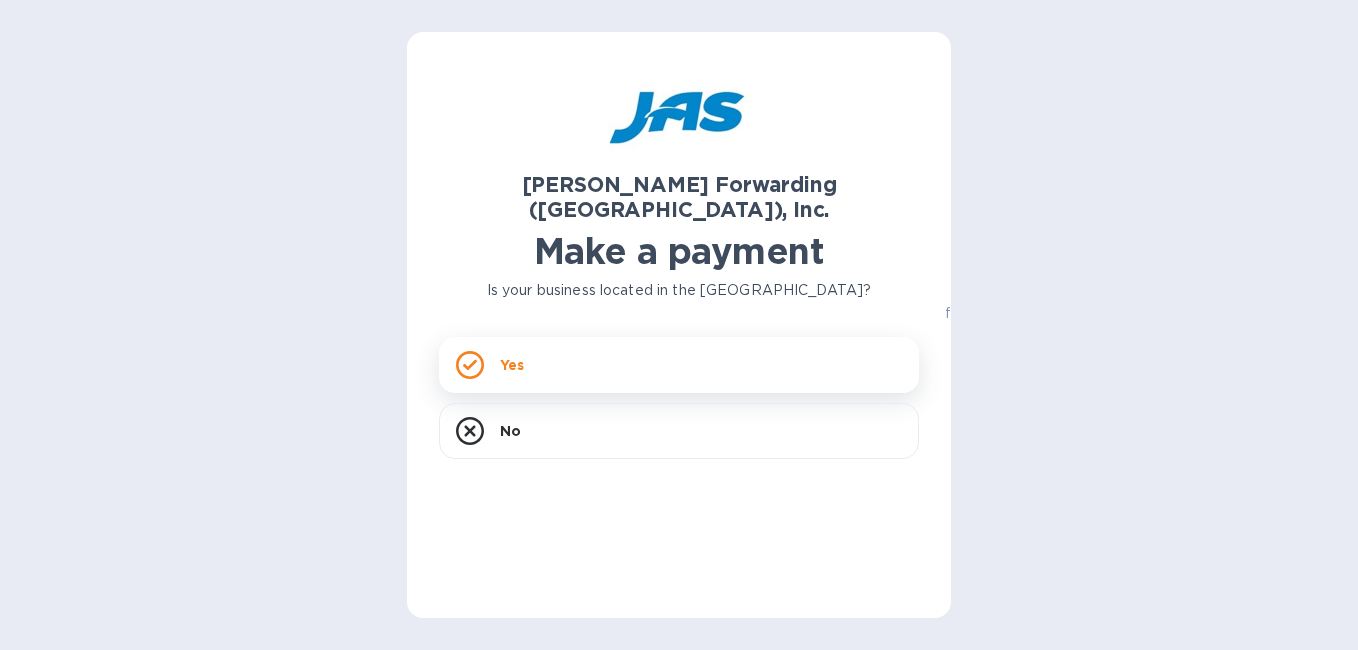 click on "Yes" at bounding box center (512, 365) 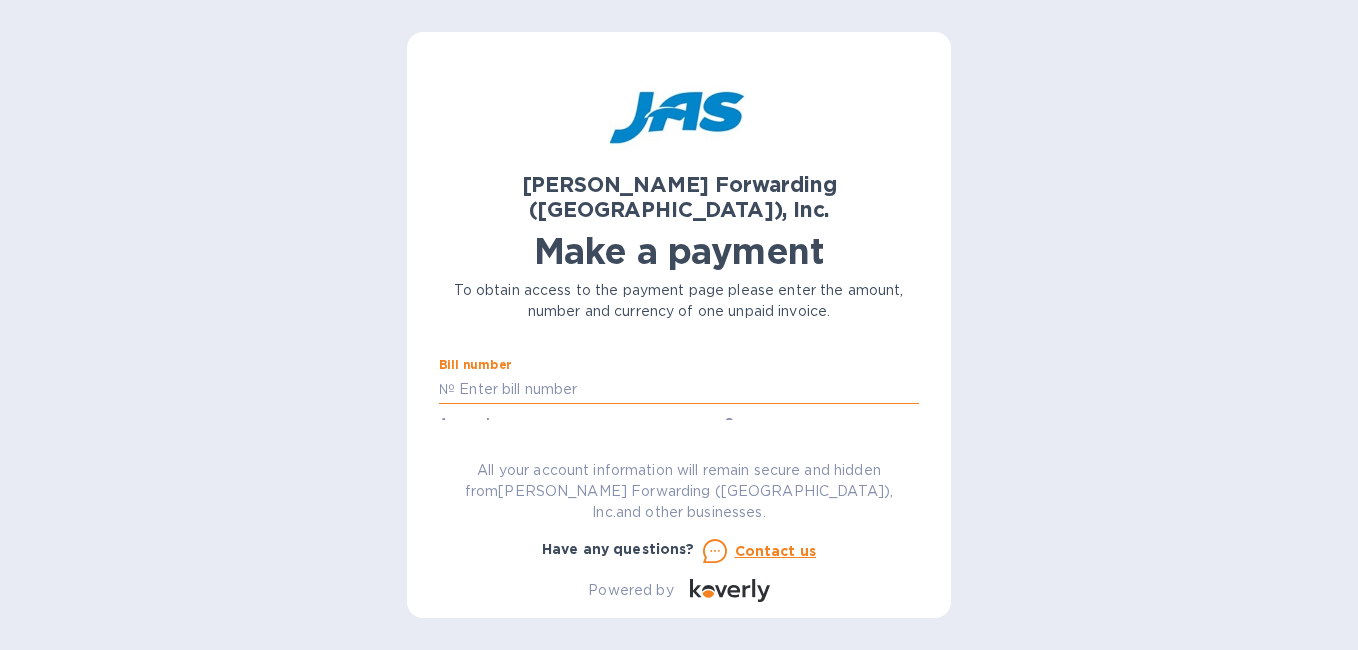 click at bounding box center [687, 389] 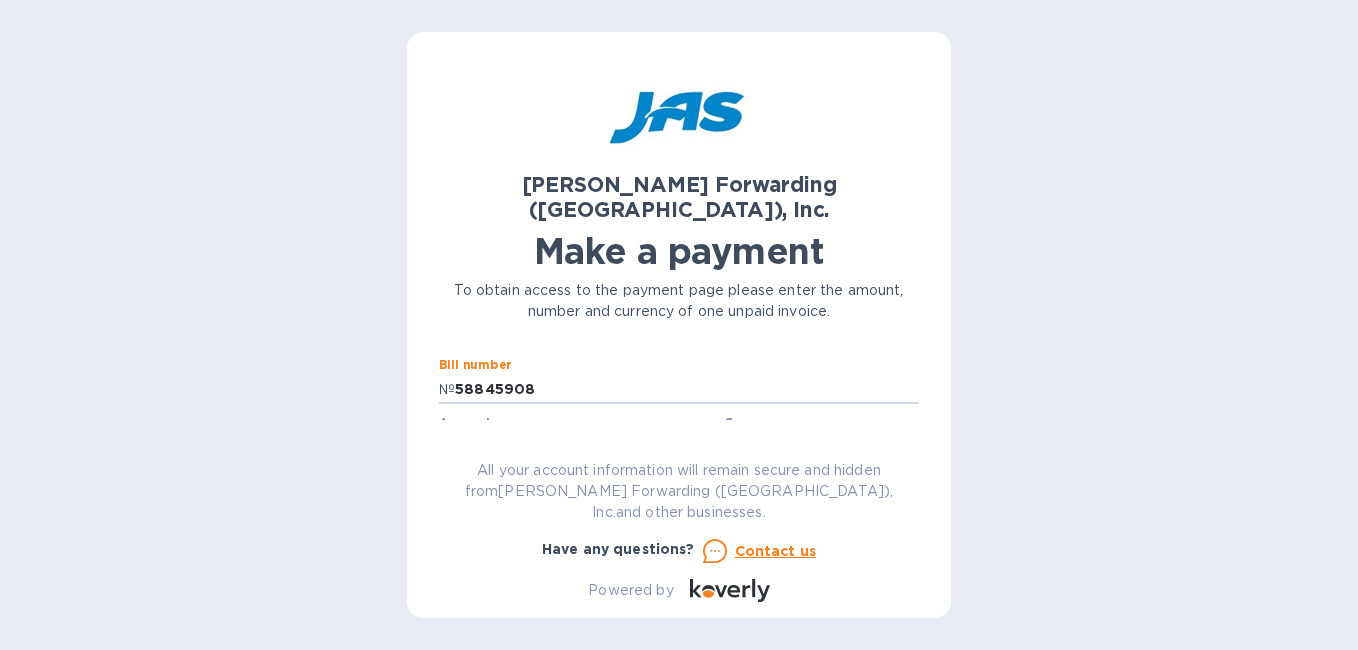 type on "58845908" 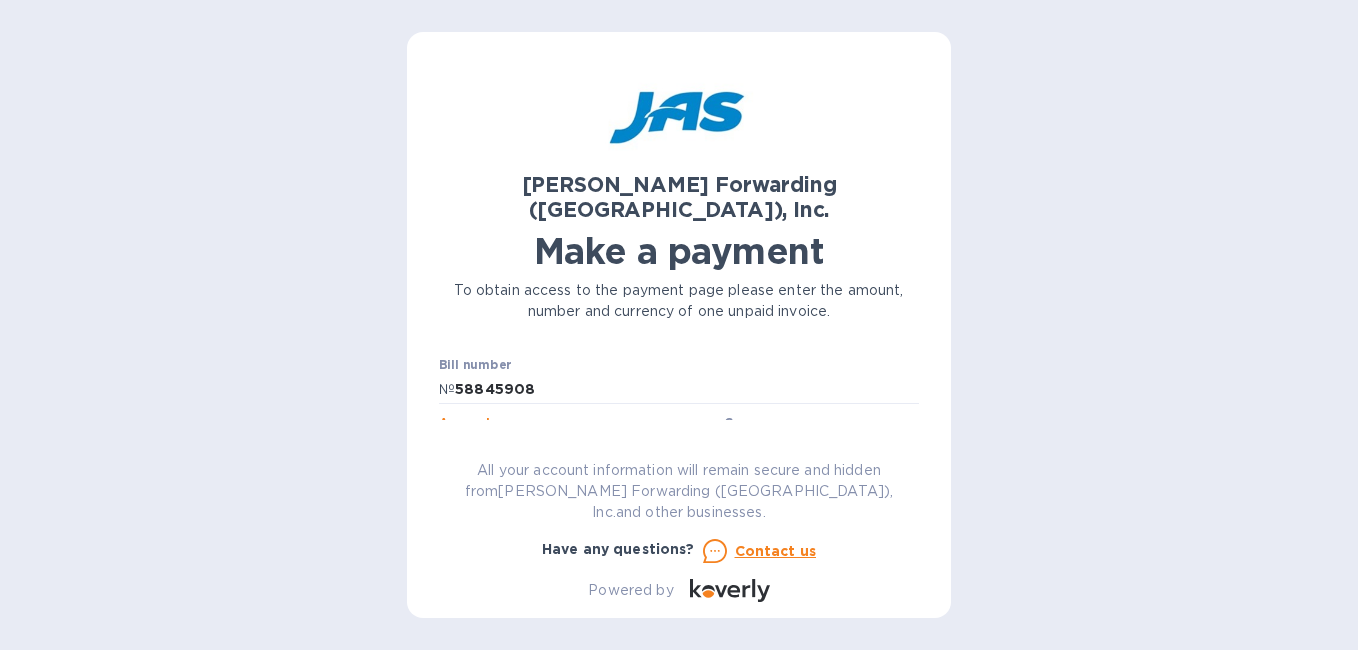 click at bounding box center (582, 447) 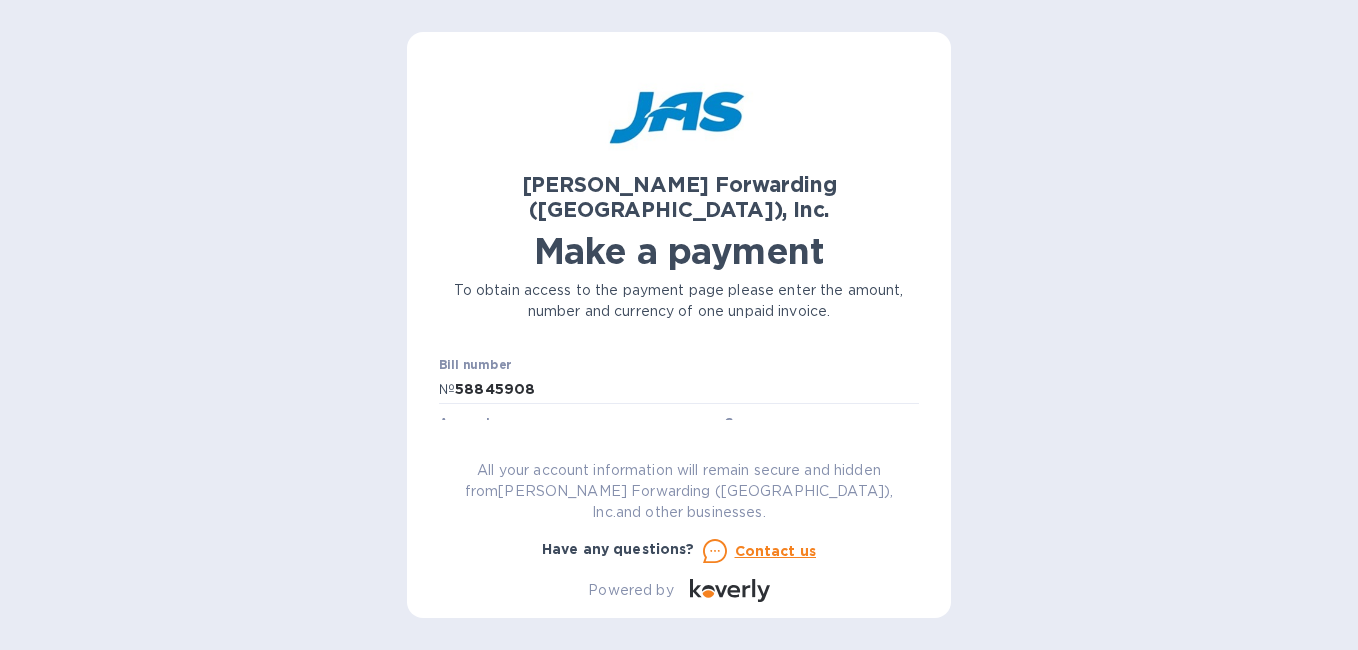 click on "JAS Forwarding (USA), Inc. Make a payment To obtain access to the payment page please enter the amount,   number and currency of one unpaid invoice. Bill number № 58845908   Amount $ 5,029.16   Currency USD Business name   Customer reference number   Go to payment page You can pay using: Bank transfer (for US banks) Free Credit card and more... Pay Get more time to pay Up to  12 weeks Wallet Instant transfers via Wallet Free All your account information will remain secure and hidden  from  JAS Forwarding (USA), Inc.  and other businesses. Have any questions? Contact us Powered by" at bounding box center (679, 325) 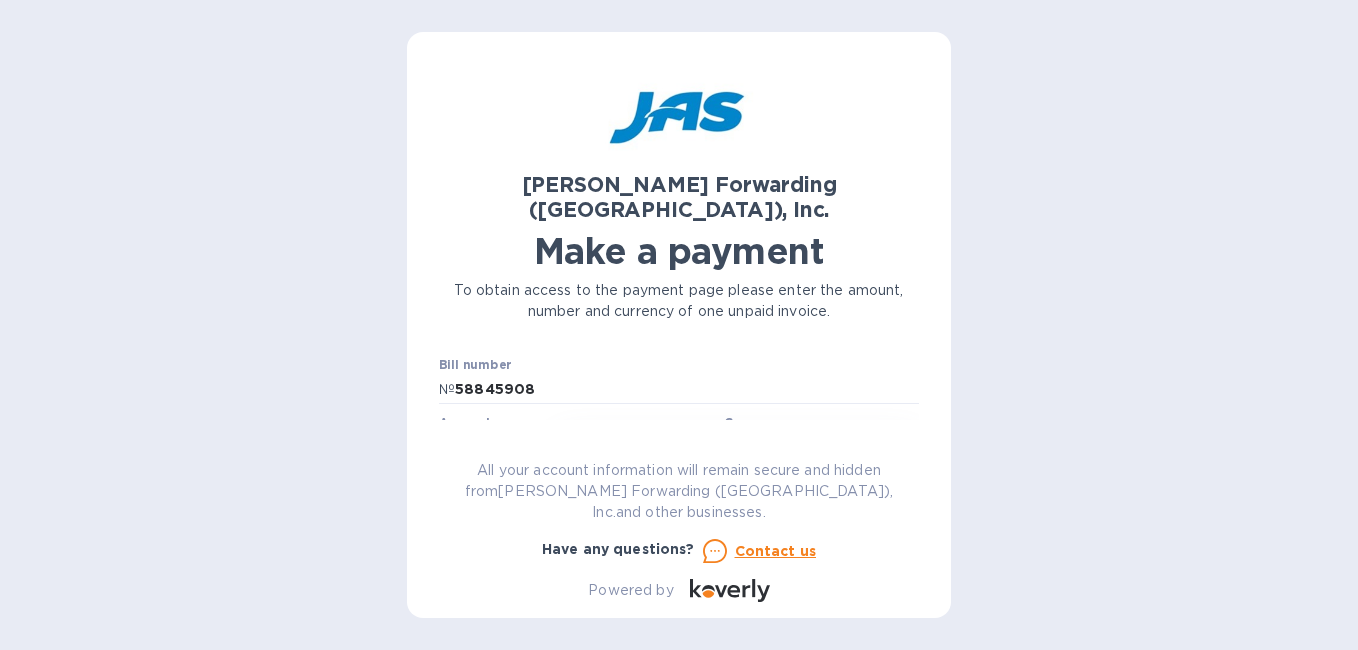 click on "Currencies Popular currencies EUR Euro GBP British Pound USD United States Dollar All currencies AED United Arab Emirates Dirham AFN Afghan Afghani ALL Albanian Lek AMD Armenian Dram ANG Netherlands Antillean Guilder AOA Angolan Kwanza ARS Argentine Peso AUD Australian Dollar AZN Azerbaijani Manat BAM Bosnia-Herzegovina Convertible Mark BBD Barbadian Dollar BDT Bangladeshi Taka BGN Bulgarian Lev BHD Bahraini Dinar BIF Burundian Franc BMD Bermudan Dollar BND Brunei Dollar BOB Bolivian Boliviano BRL Brazilian Real BSD Bahamian Dollar BWP Botswanan Pula BYN Belarusian Ruble BZD Belize Dollar CAD Canadian Dollar CHF Swiss Franc CLP Chilean Peso CNH The offshore RMB CNY Chinese Yuan COP Colombian Peso CRC Costa Rican Colón CVE Cape Verdean Escudo CZK Czech Koruna DJF Djiboutian Franc DKK Danish Krone DOP Dominican Peso DZD Algerian Dinar EGP Egyptian Pound ERN Eritrean Nakfa ETB Ethiopian Birr FJD Fijian Dollar GEL Georgian Lari GHS Ghanaian Cedi GMD Gambian Dalasi GNF Guinean Franc GTQ Guatemalan Quetzal GYD HKD" at bounding box center [737, 599] 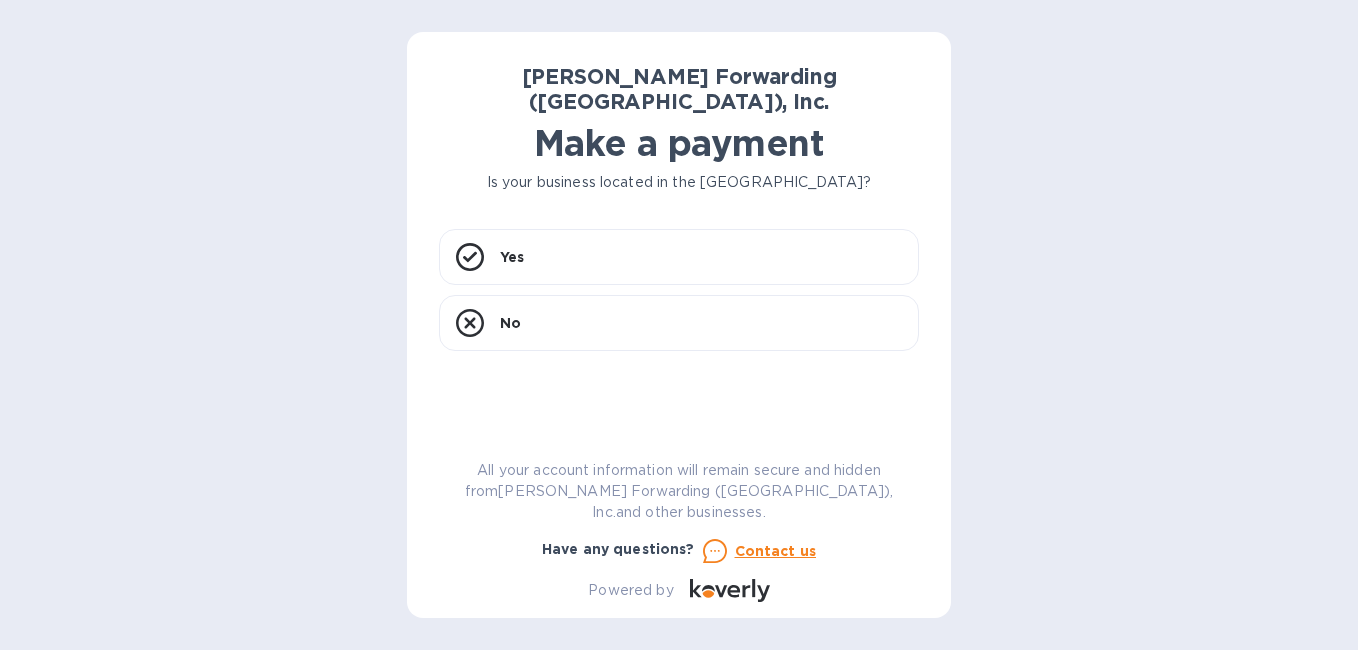 scroll, scrollTop: 0, scrollLeft: 0, axis: both 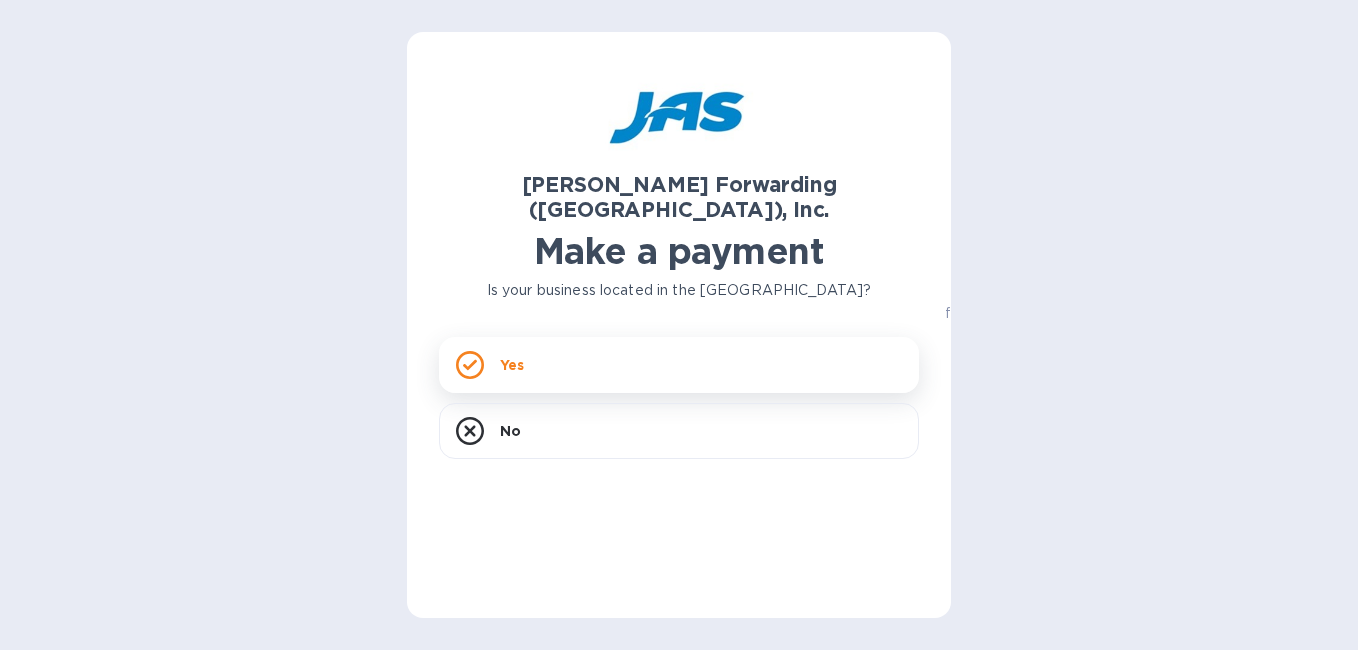 click on "Yes" at bounding box center [679, 365] 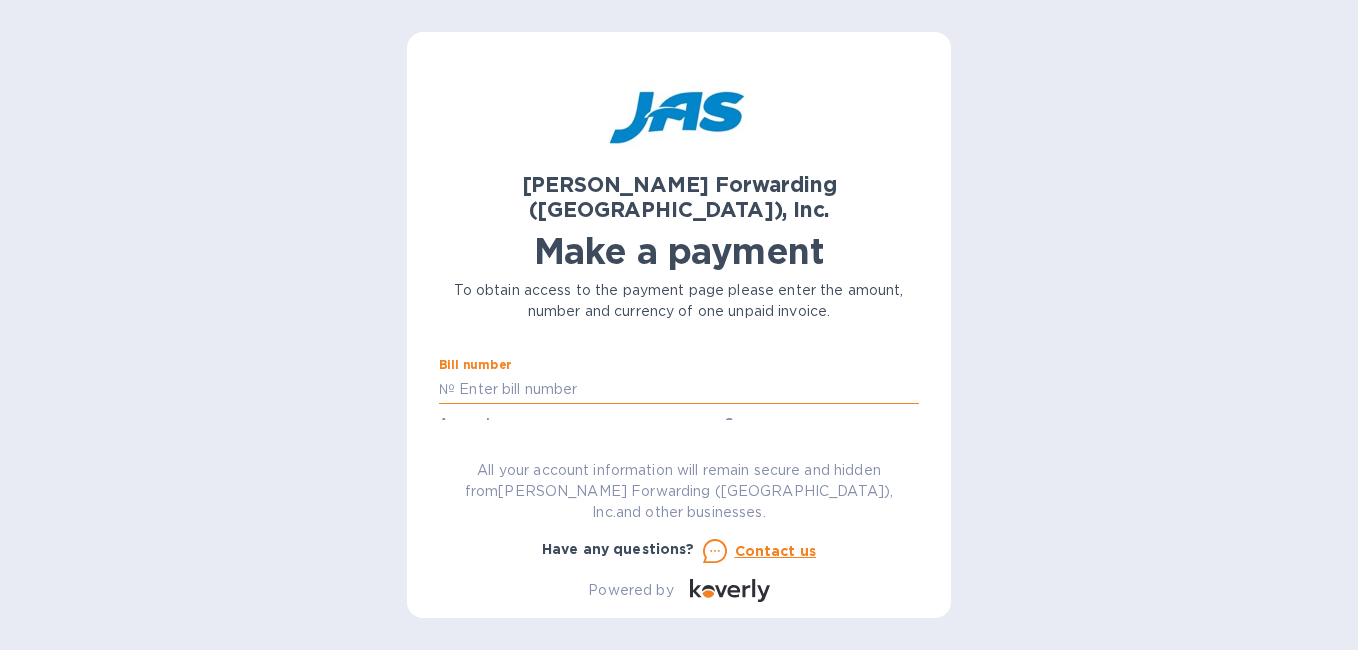 click at bounding box center [687, 389] 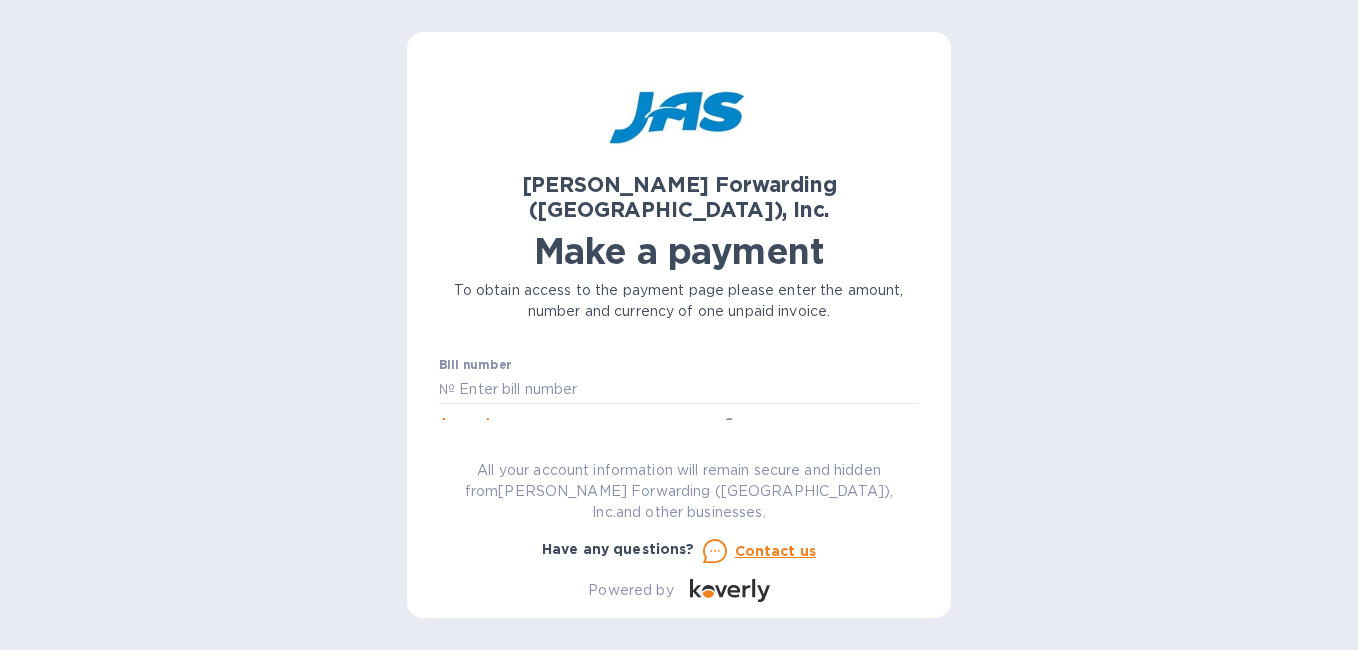 click at bounding box center [582, 447] 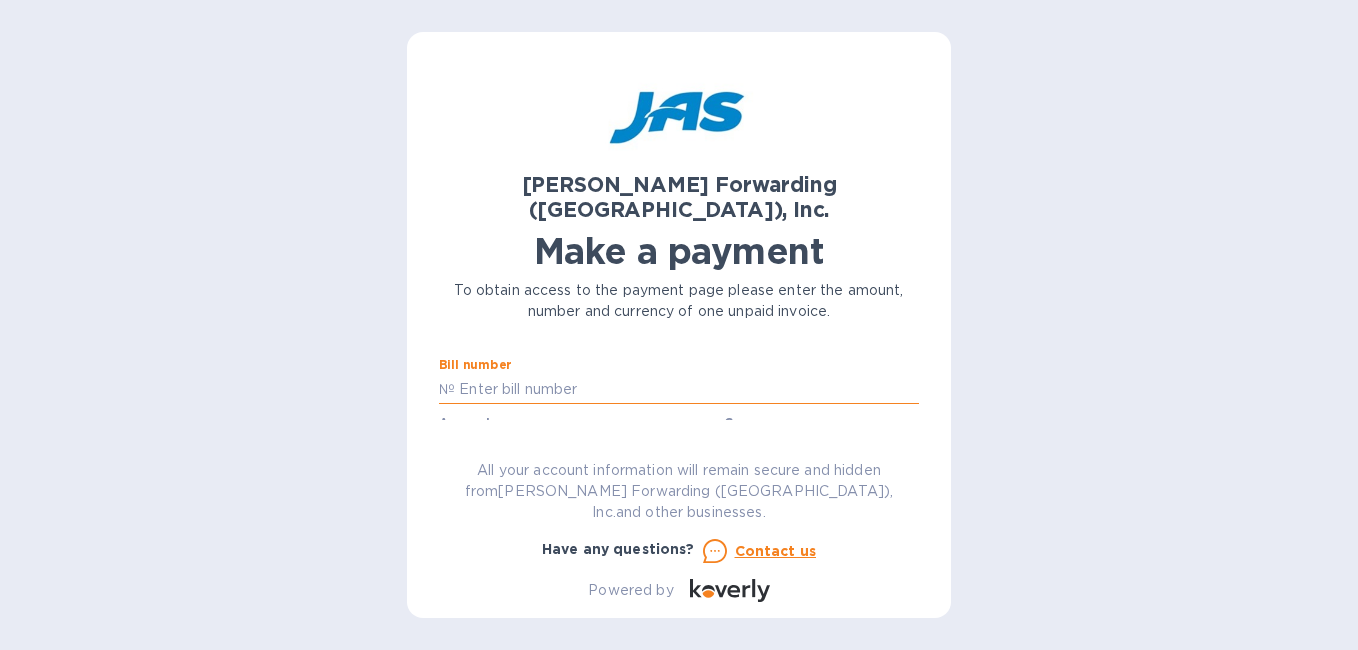 click at bounding box center [687, 389] 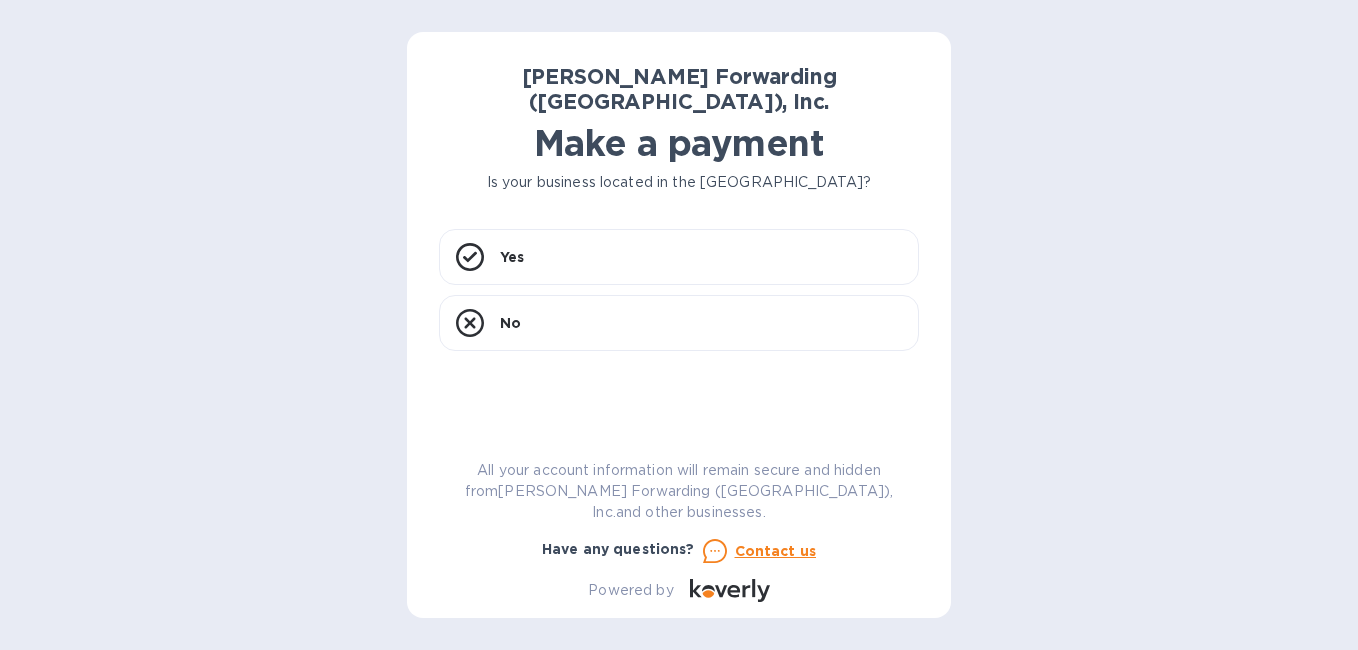 scroll, scrollTop: 0, scrollLeft: 0, axis: both 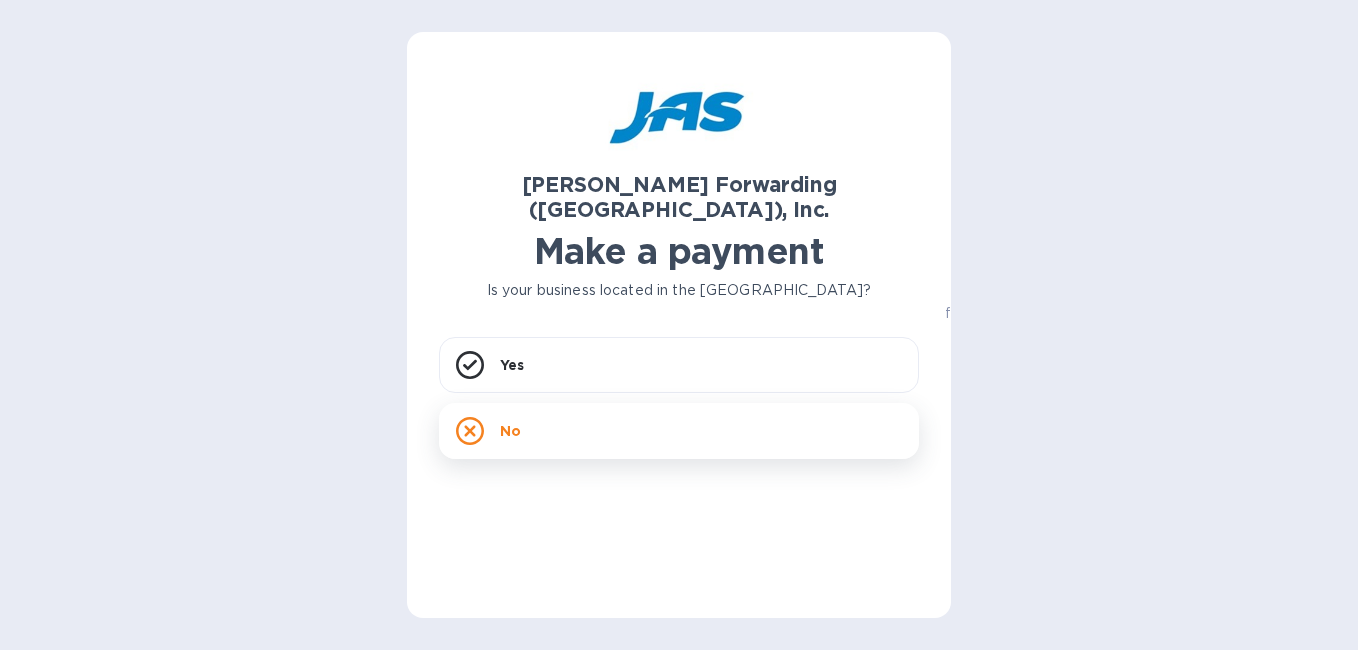 click on "No" at bounding box center (510, 431) 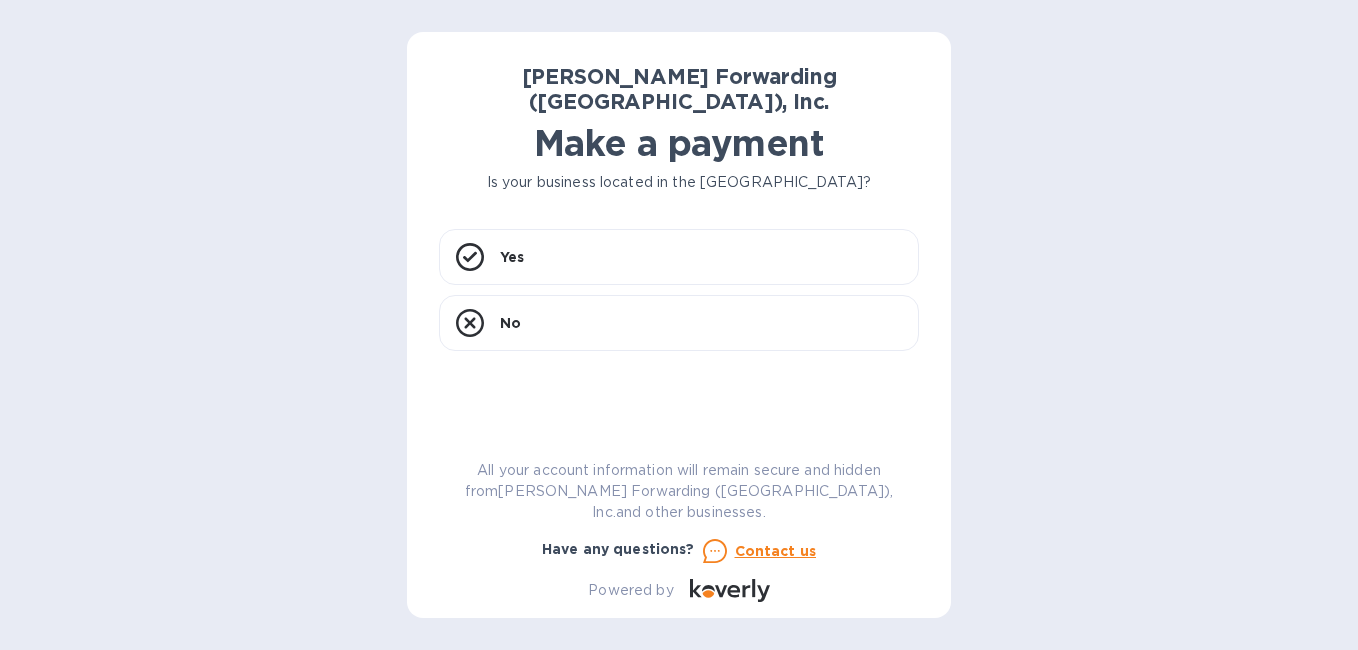 scroll, scrollTop: 0, scrollLeft: 0, axis: both 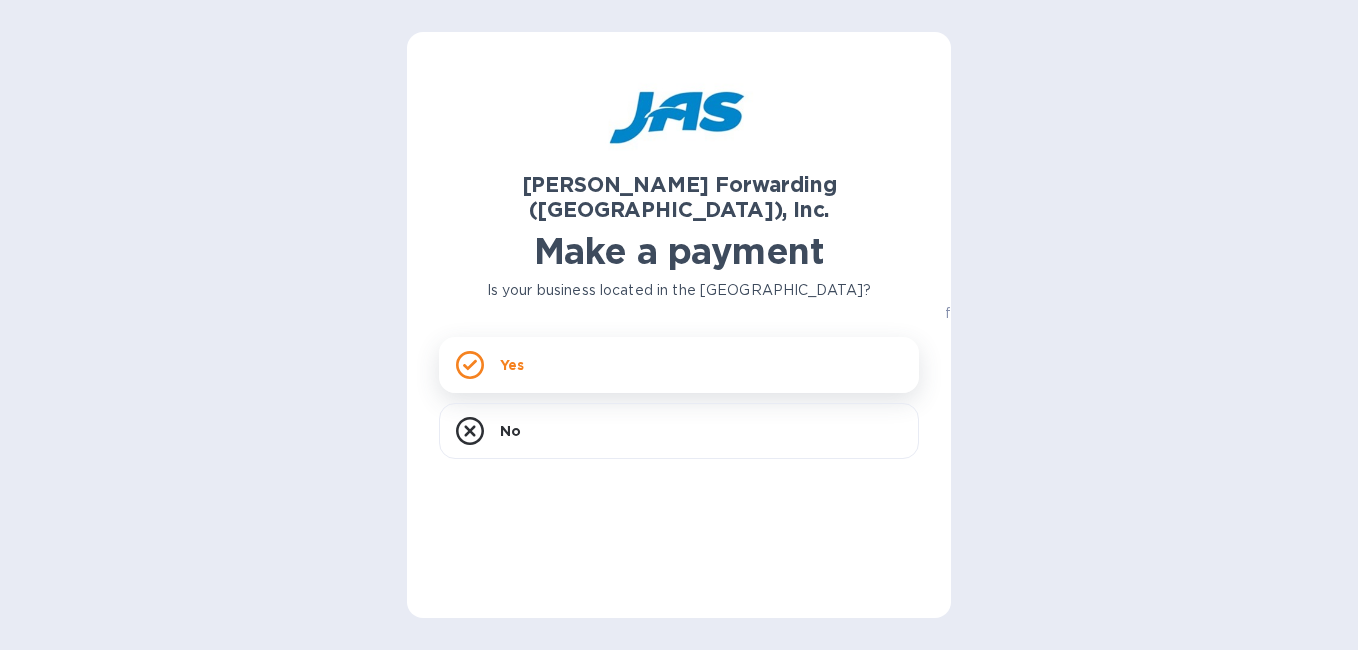 click on "Yes" at bounding box center [512, 365] 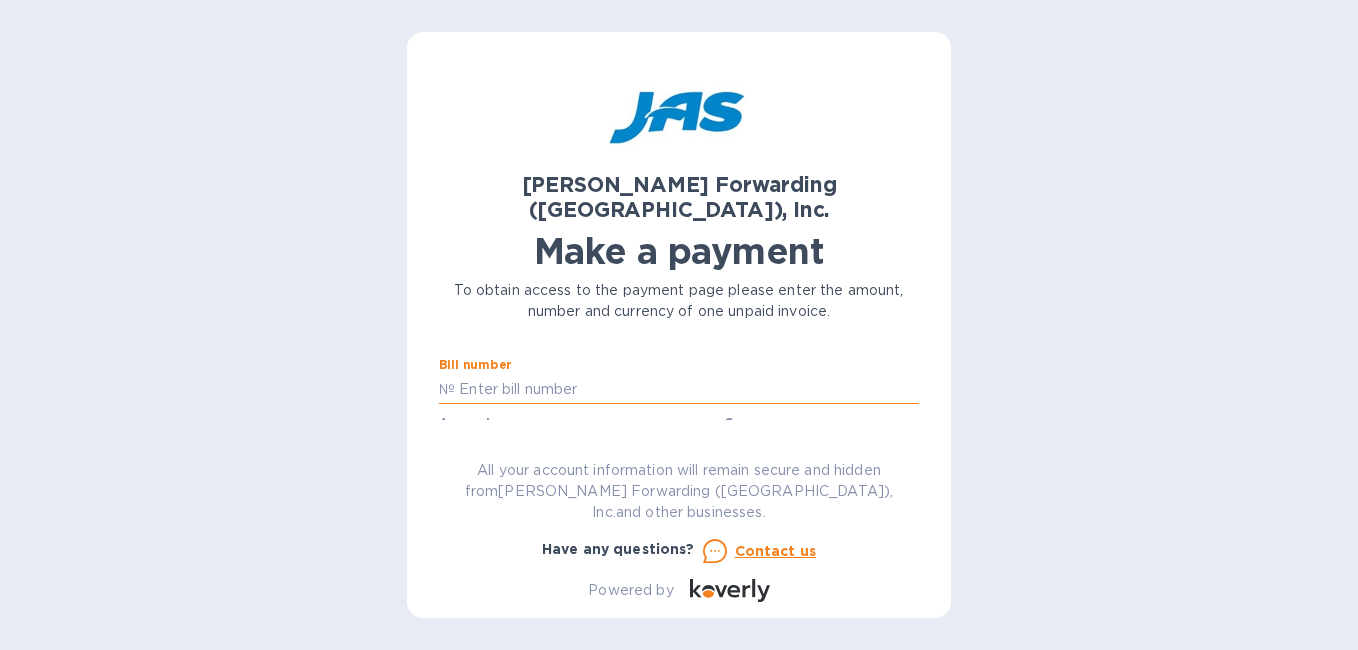 click at bounding box center [687, 389] 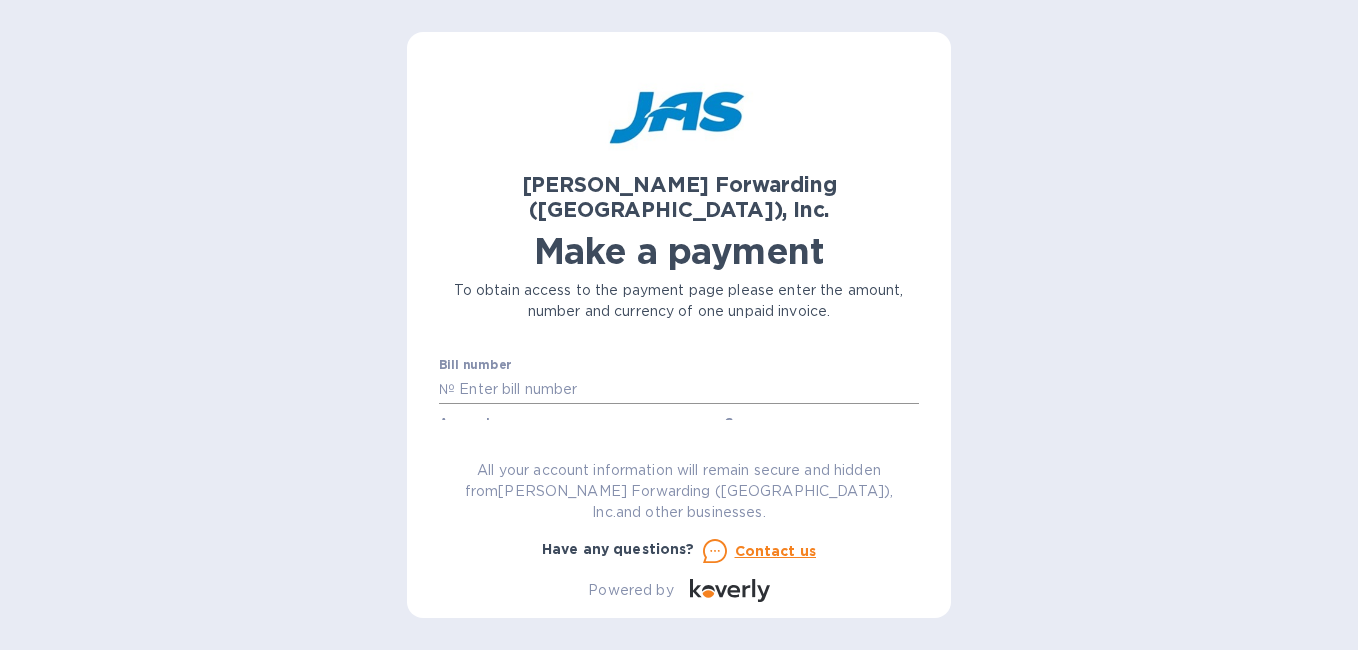 click on "№" at bounding box center [447, 389] 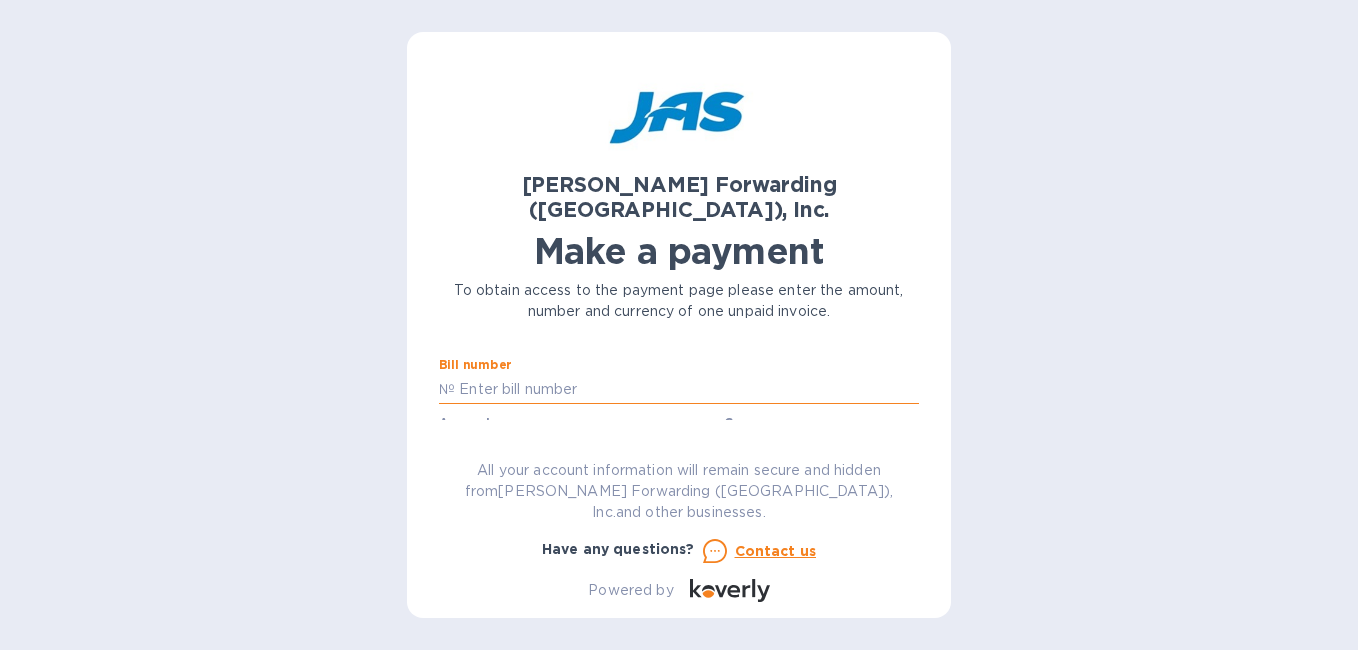click at bounding box center [687, 389] 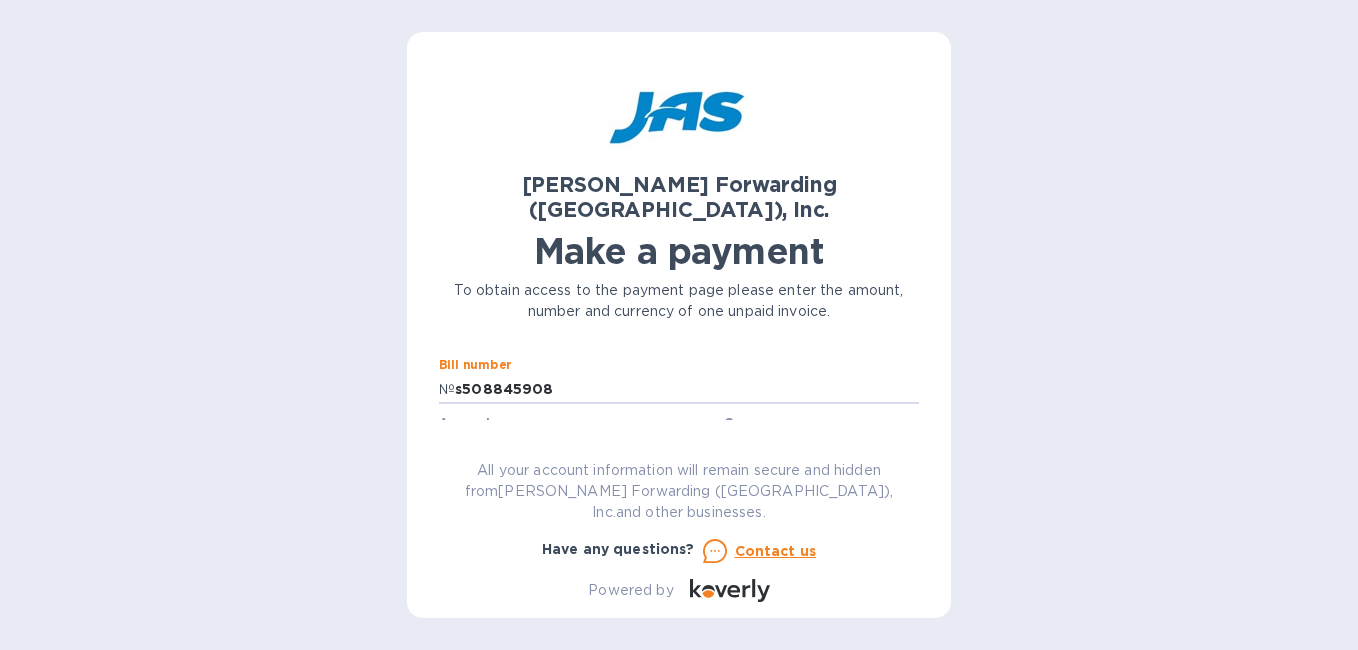 click at bounding box center [582, 447] 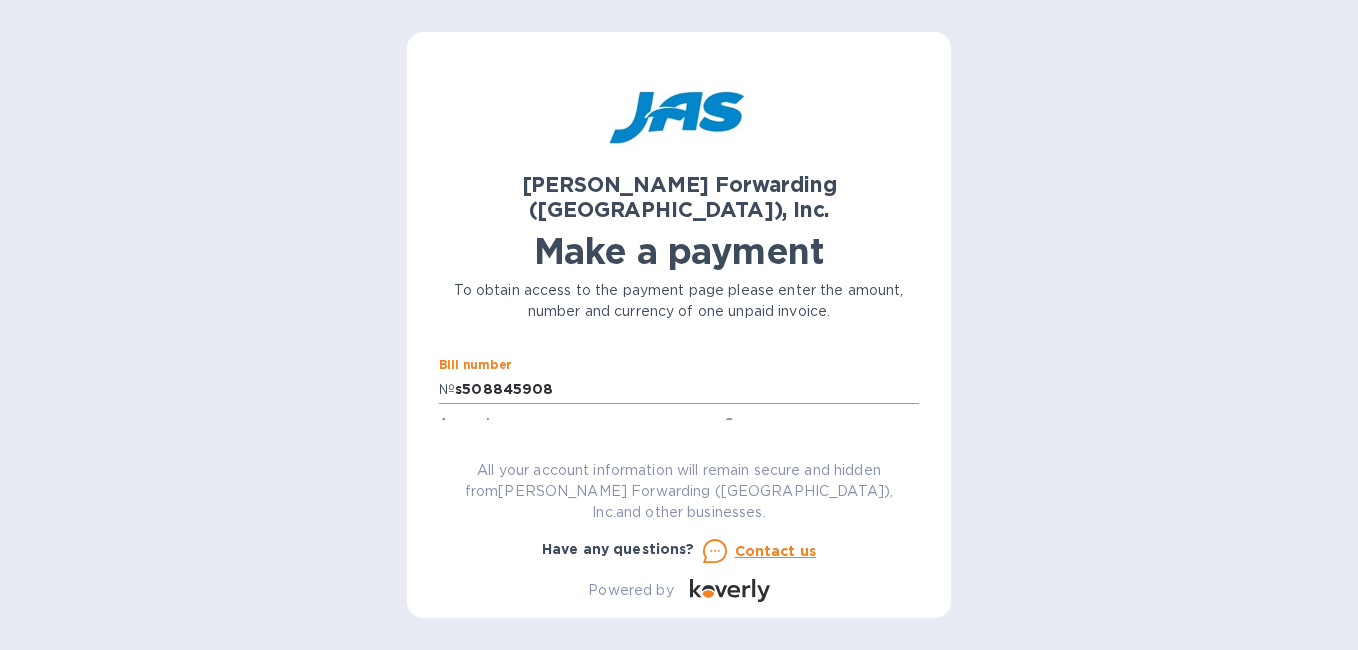 click on "s508845908" at bounding box center (687, 389) 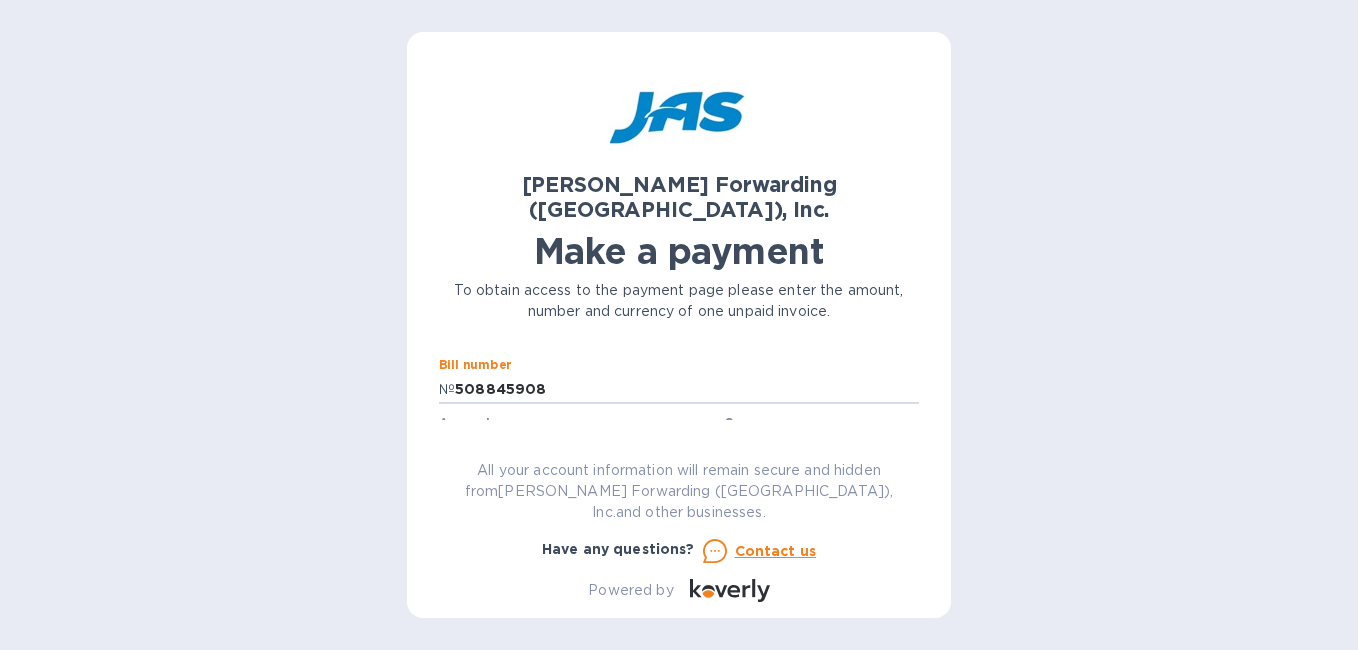 type on "508845908" 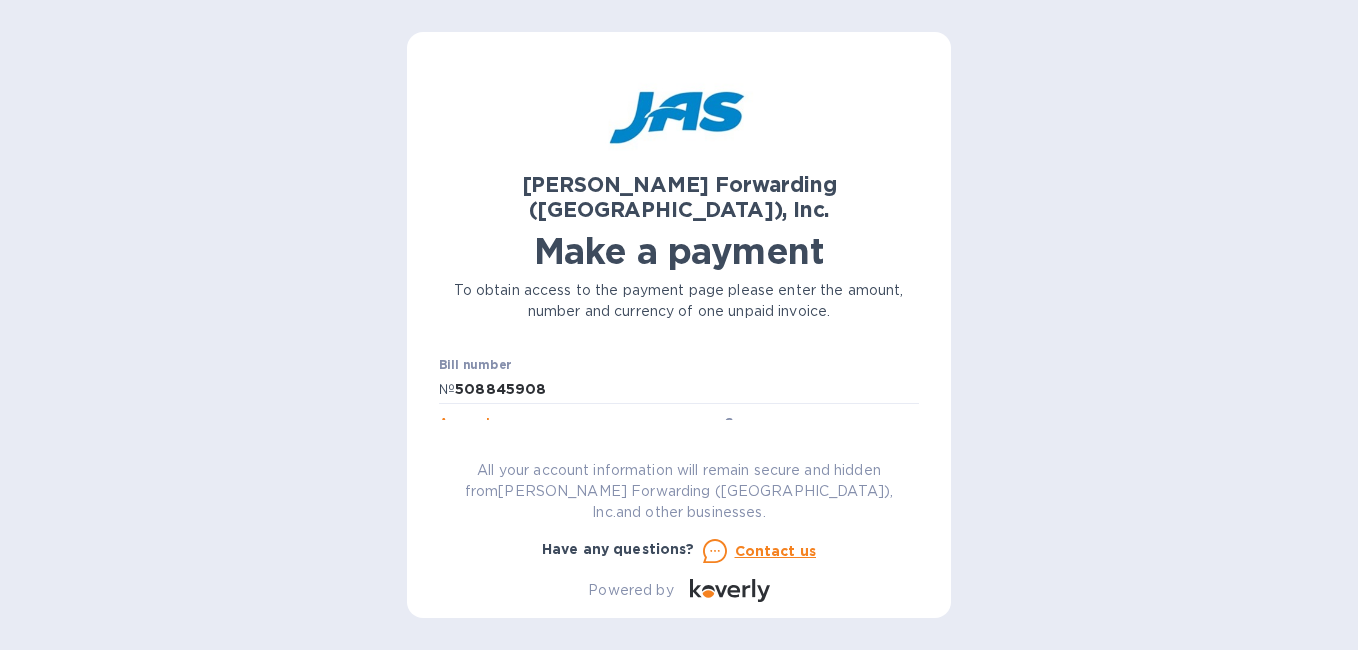 click at bounding box center (582, 447) 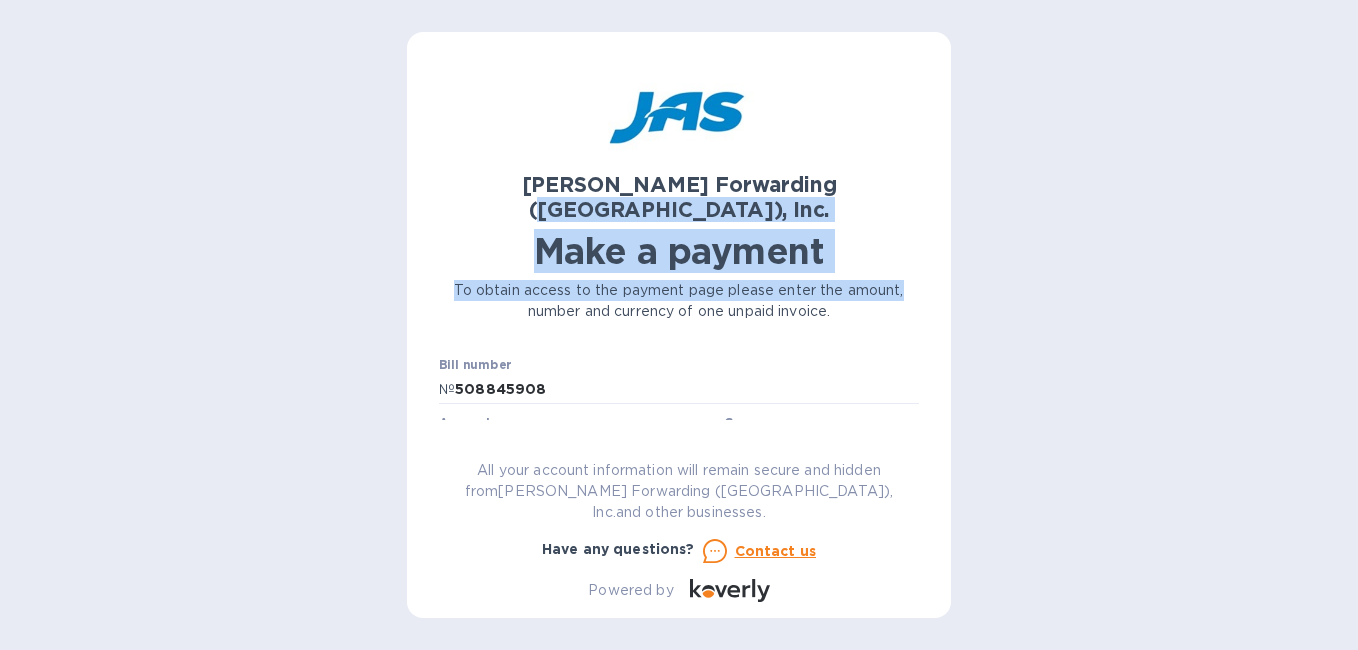 drag, startPoint x: 1353, startPoint y: 175, endPoint x: 1360, endPoint y: 265, distance: 90.27181 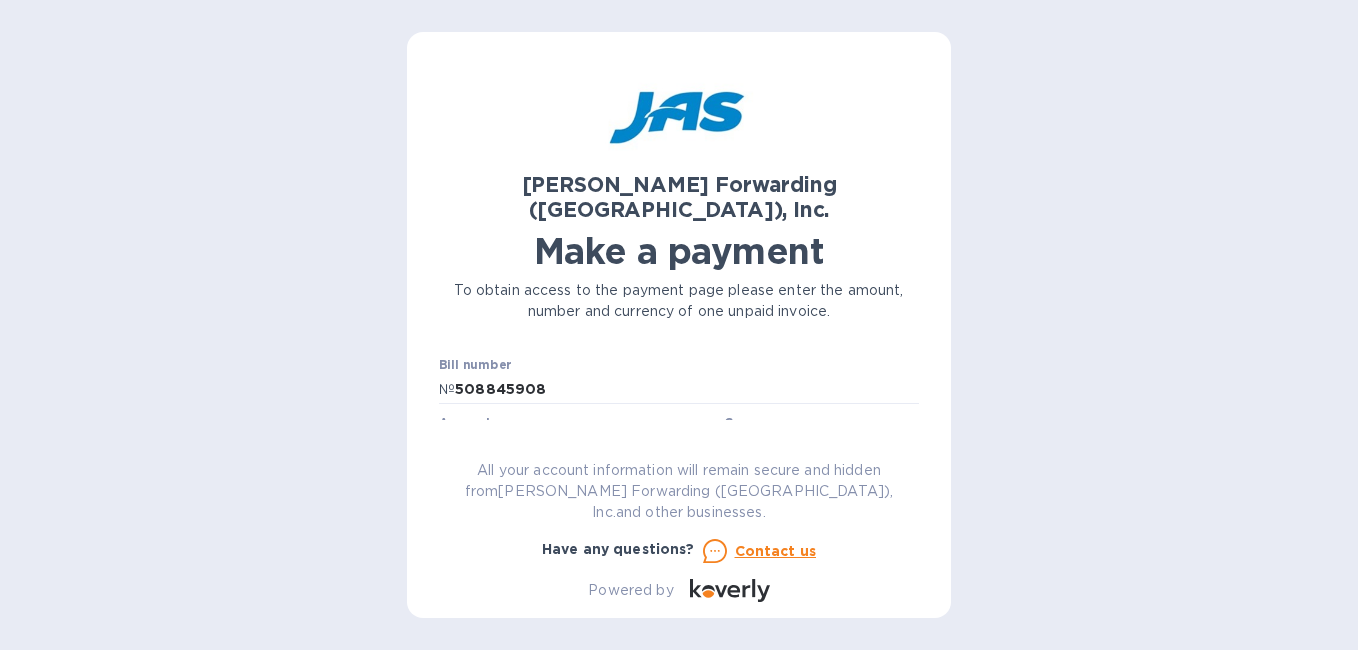 click on "USD" at bounding box center (773, 446) 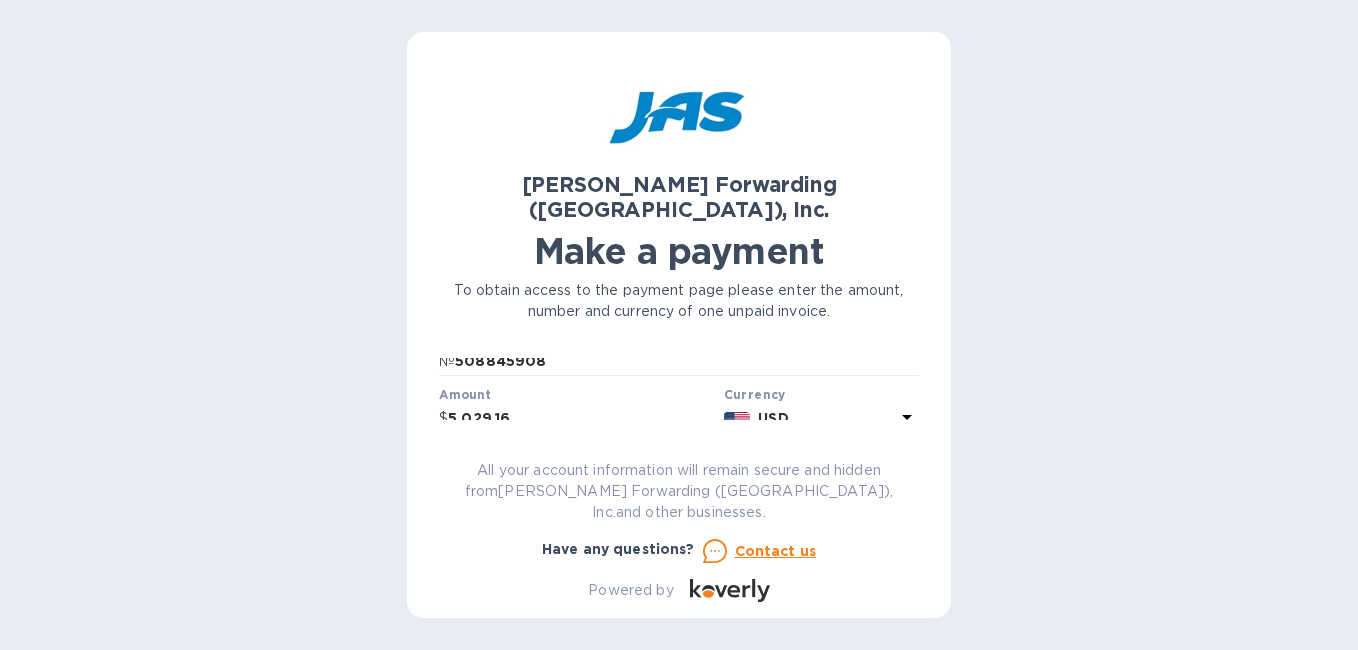 scroll, scrollTop: 0, scrollLeft: 0, axis: both 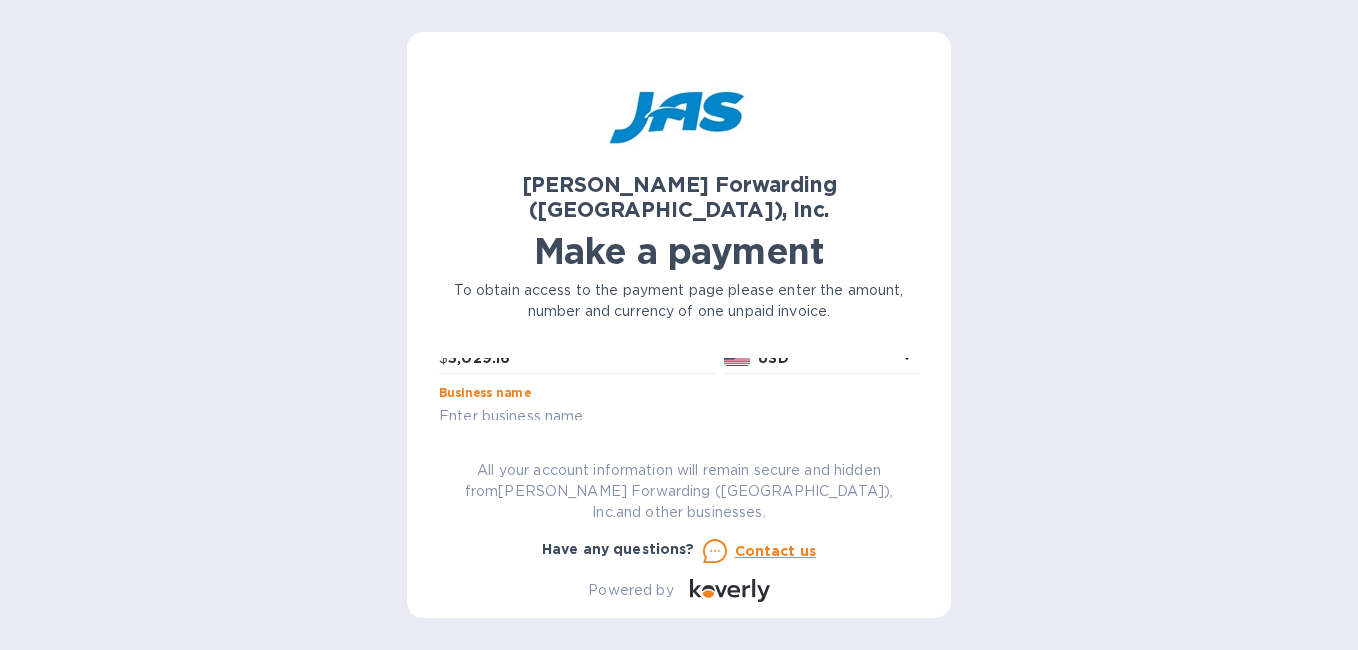 click at bounding box center (679, 417) 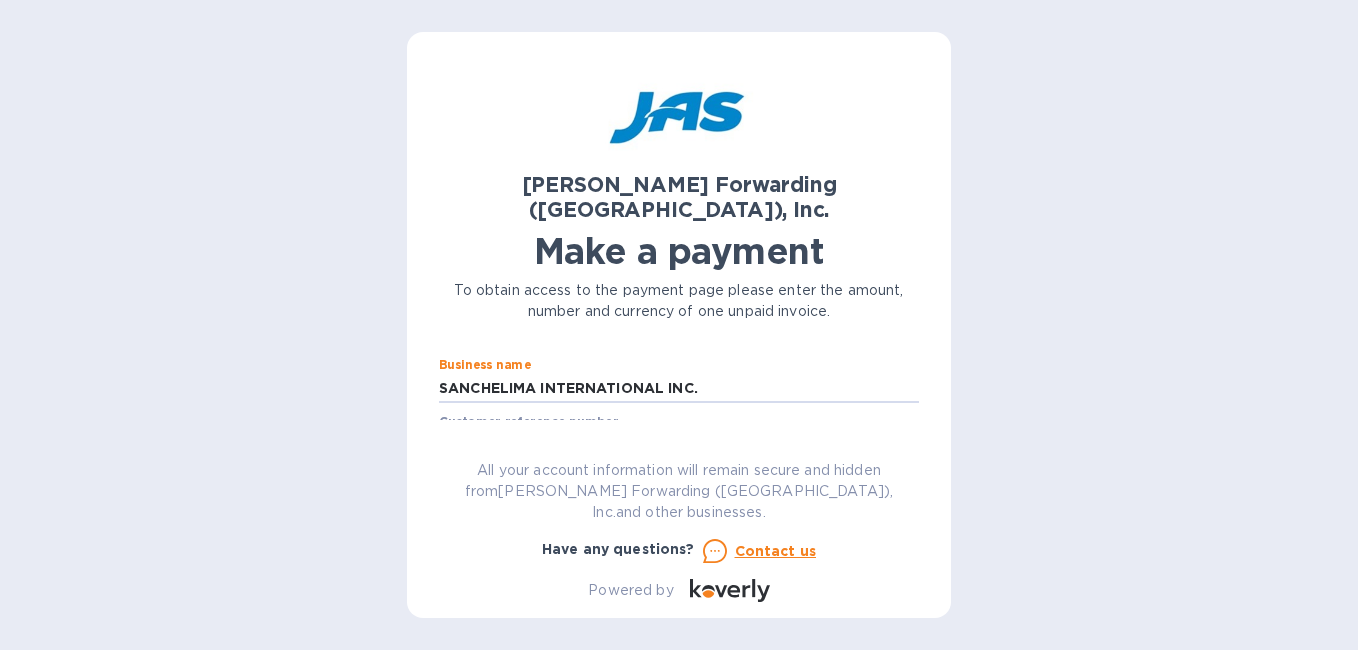scroll, scrollTop: 126, scrollLeft: 0, axis: vertical 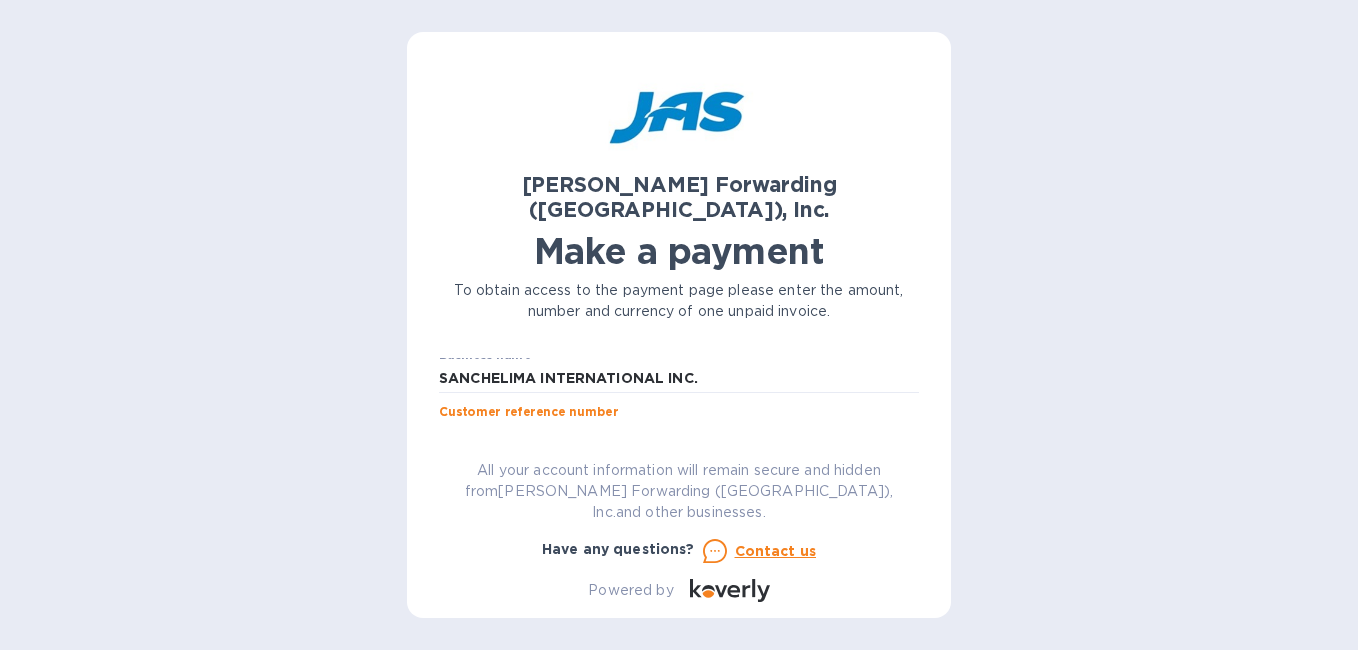 click at bounding box center (679, 436) 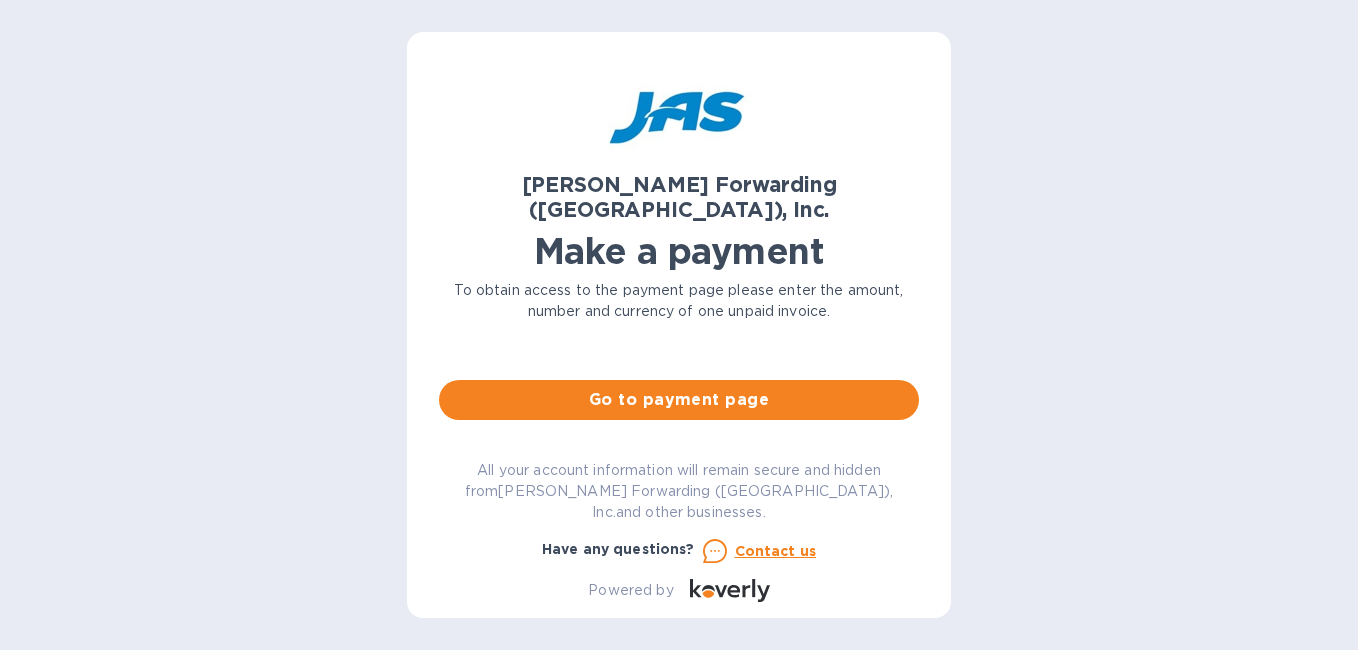 scroll, scrollTop: 237, scrollLeft: 0, axis: vertical 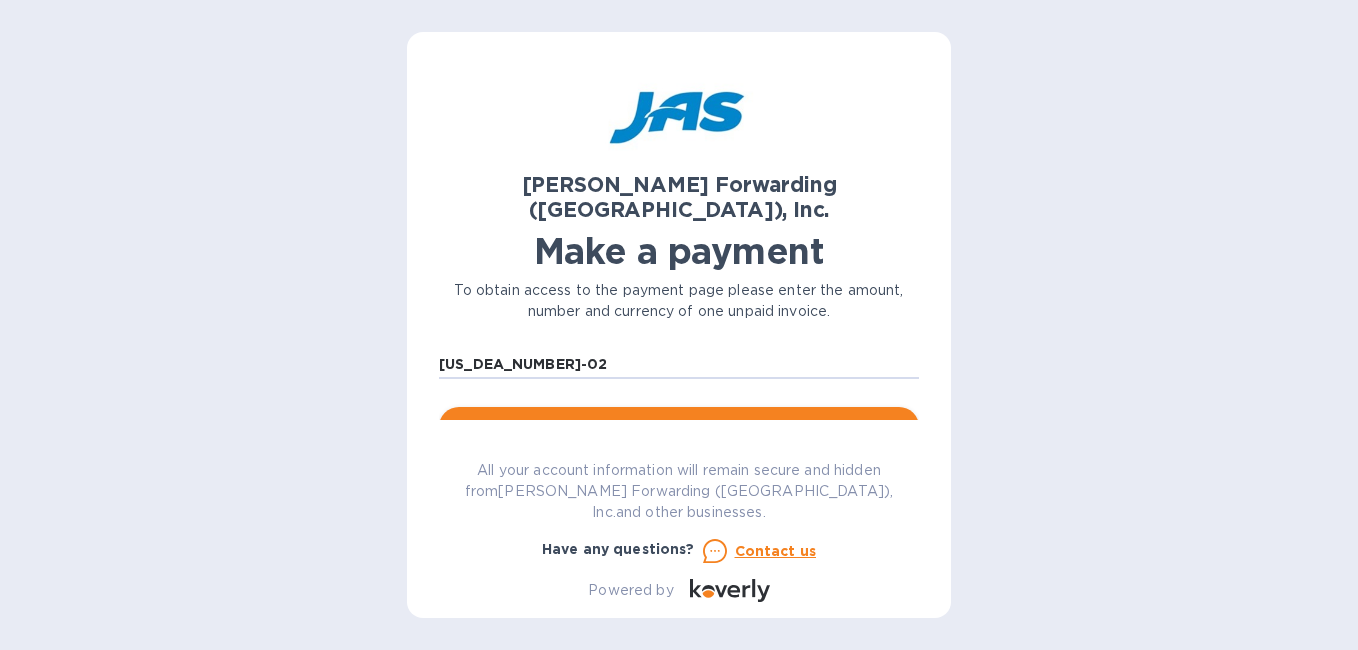 type on "[US_DEA_NUMBER]-02" 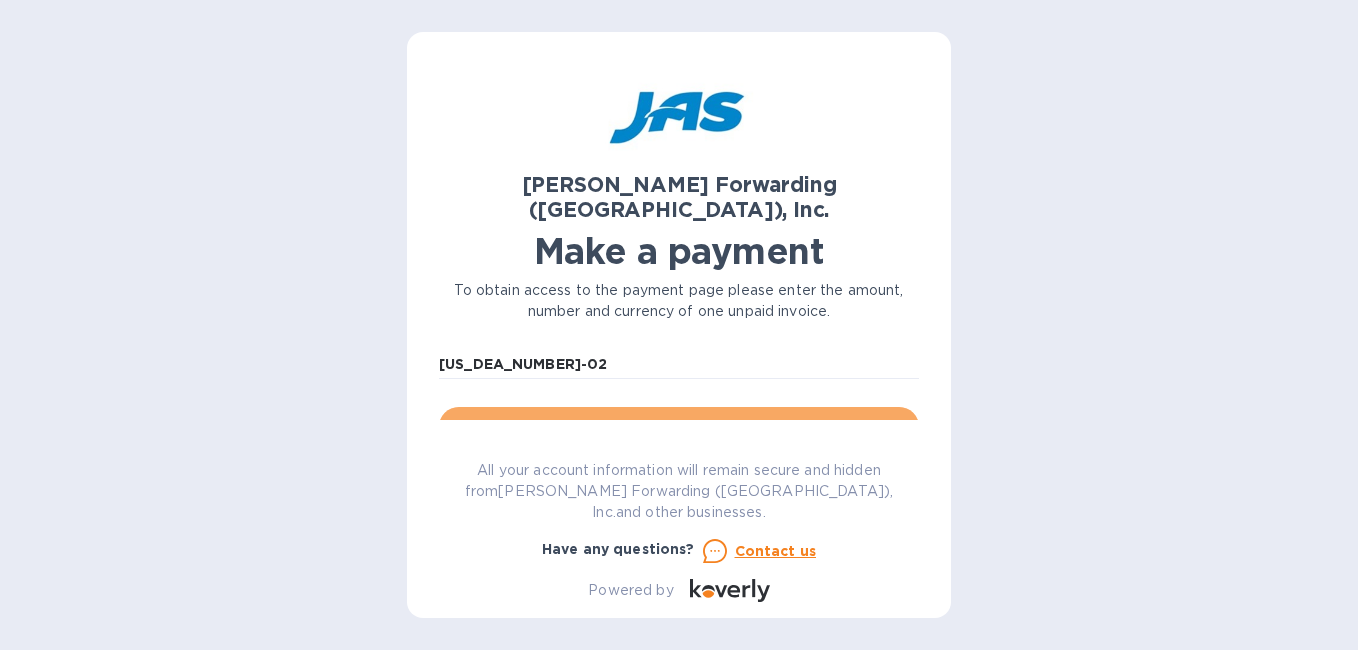 drag, startPoint x: 685, startPoint y: 395, endPoint x: 617, endPoint y: 433, distance: 77.89737 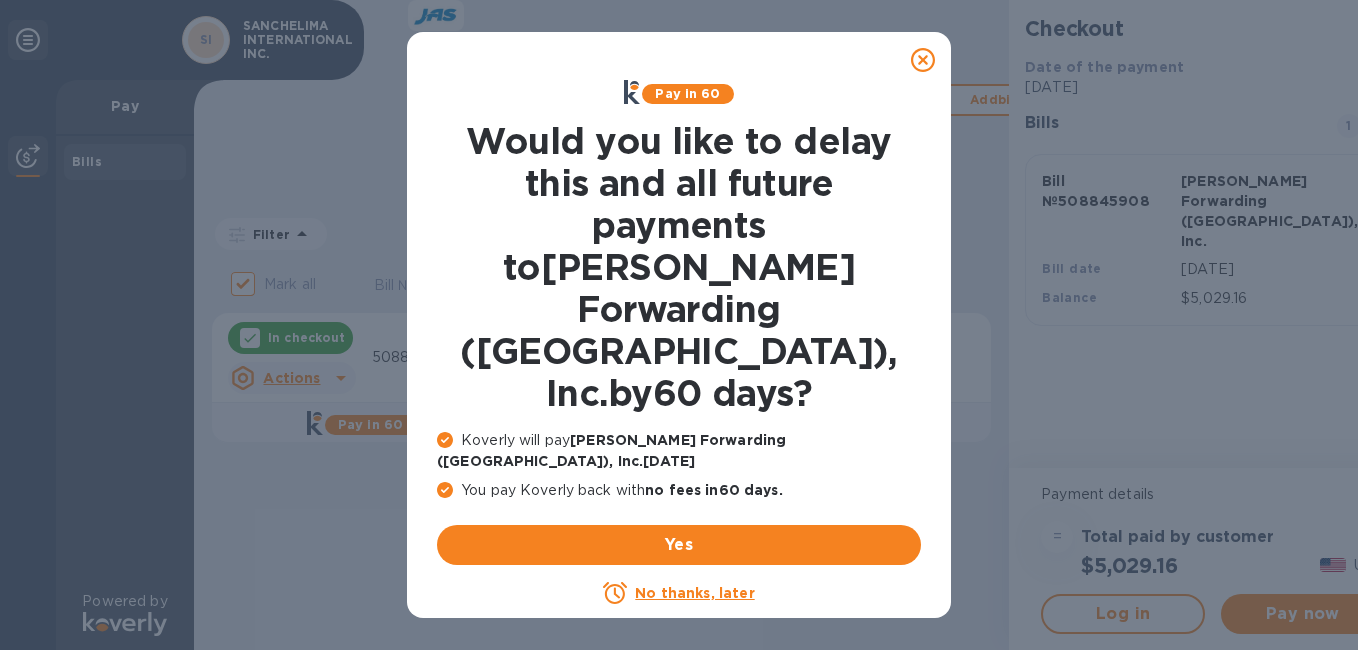 click 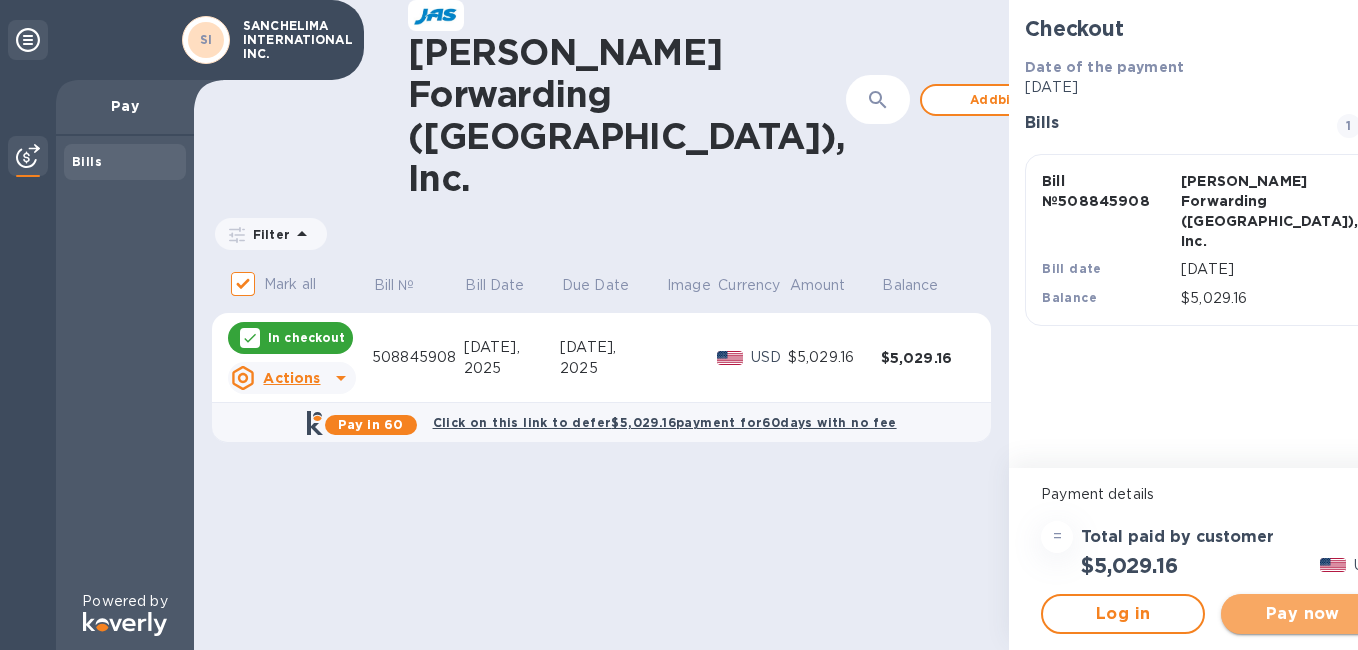 click on "Pay now" at bounding box center (1303, 614) 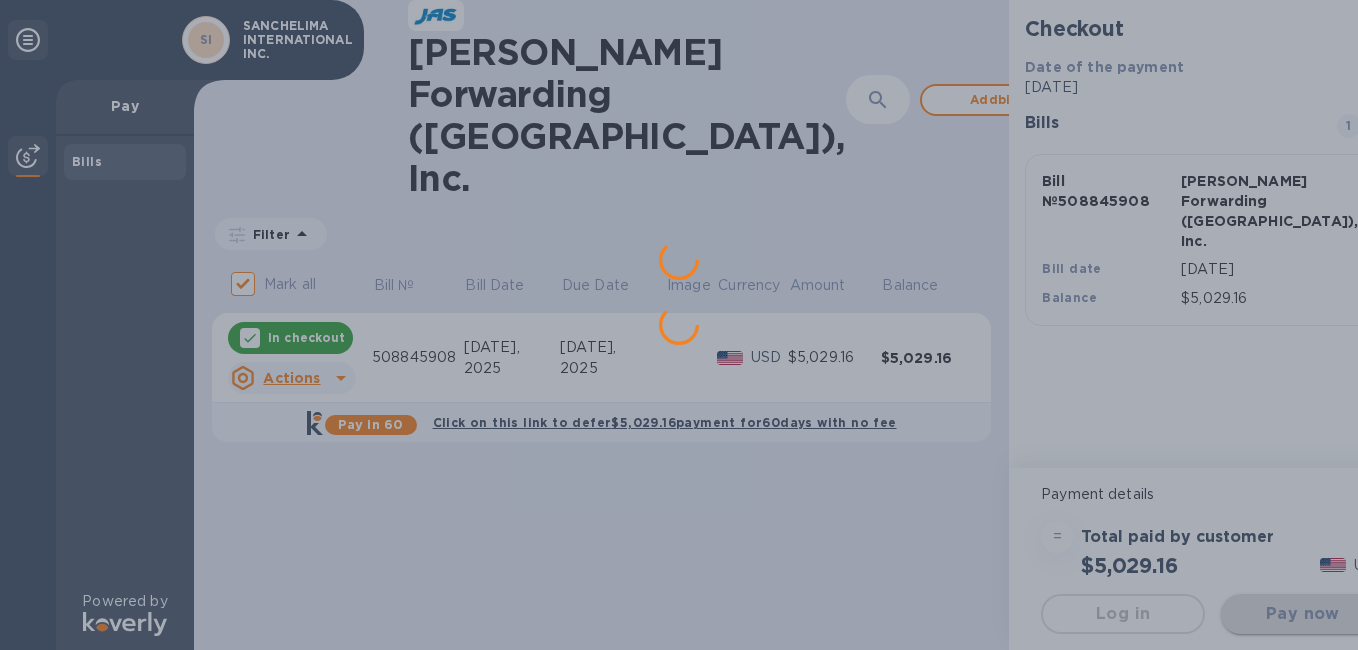 scroll, scrollTop: 0, scrollLeft: 0, axis: both 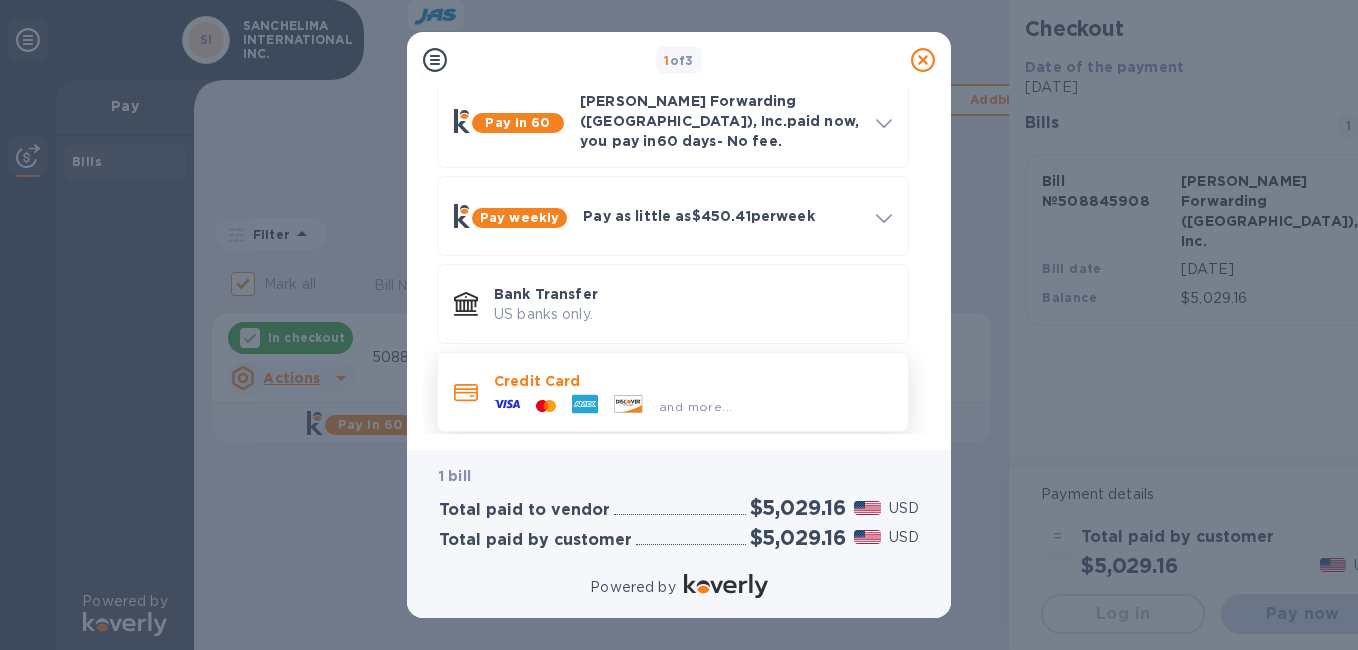 click on "Credit Card" at bounding box center [693, 381] 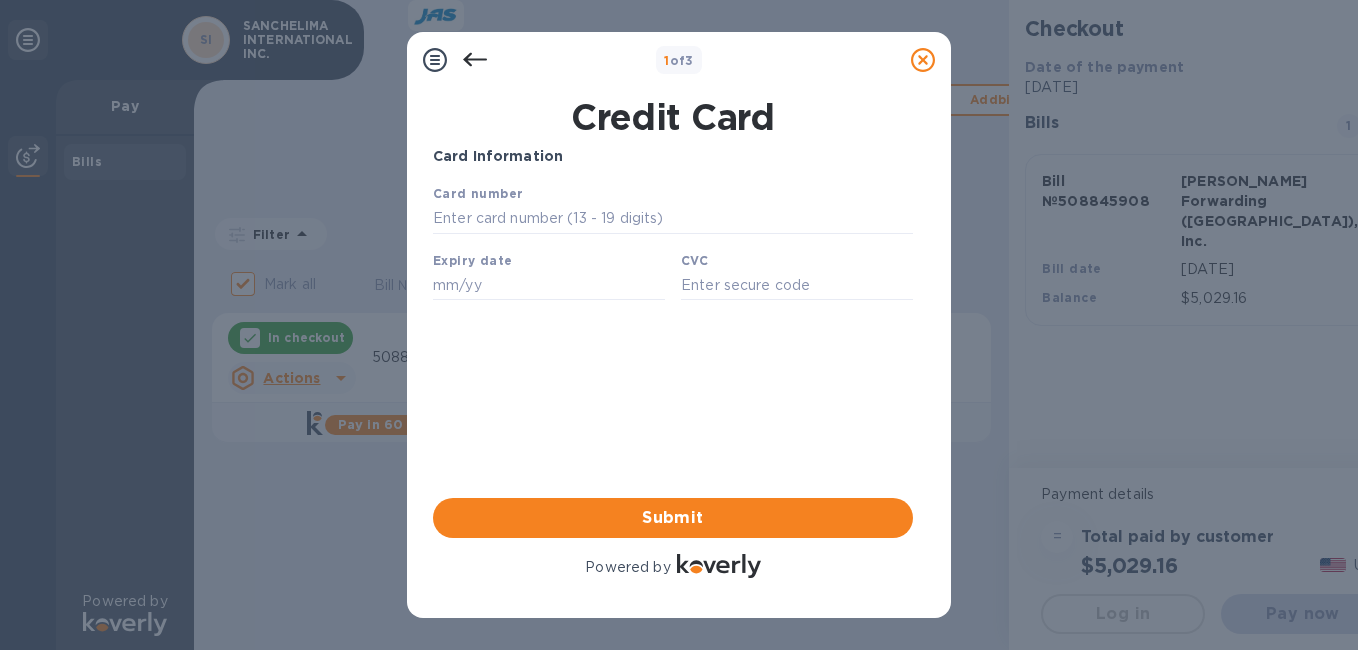 scroll, scrollTop: 0, scrollLeft: 0, axis: both 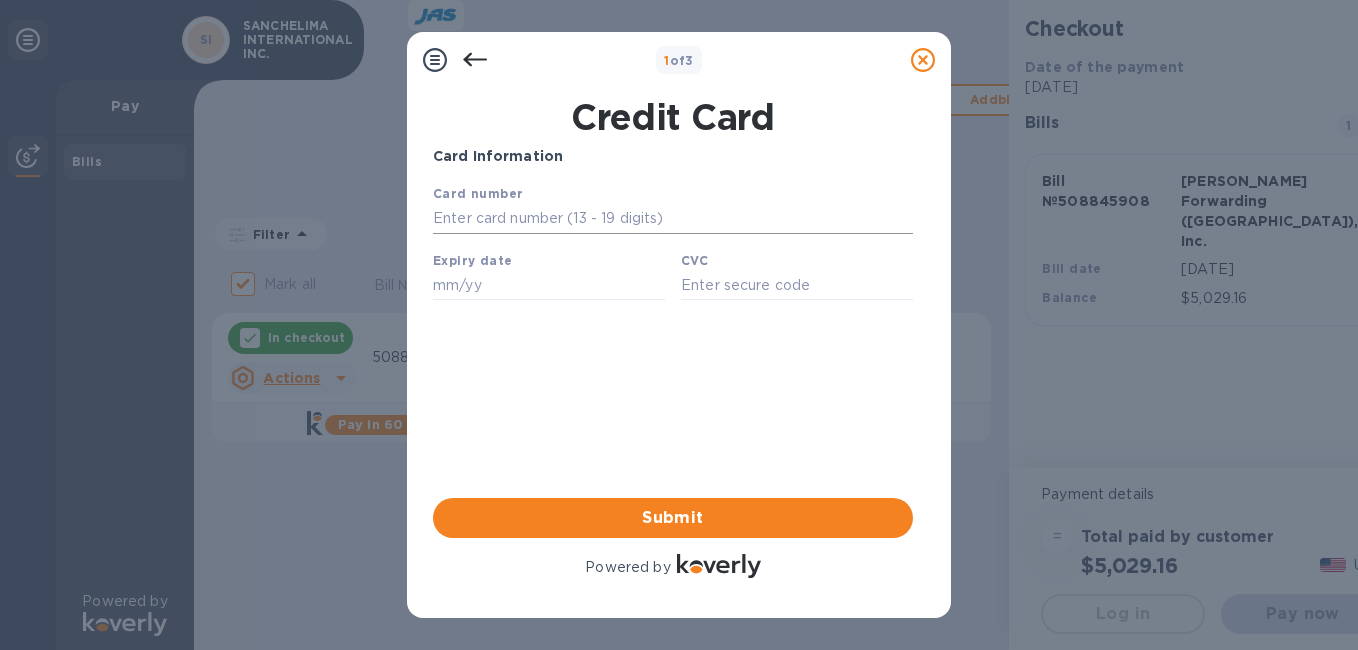 click at bounding box center (673, 219) 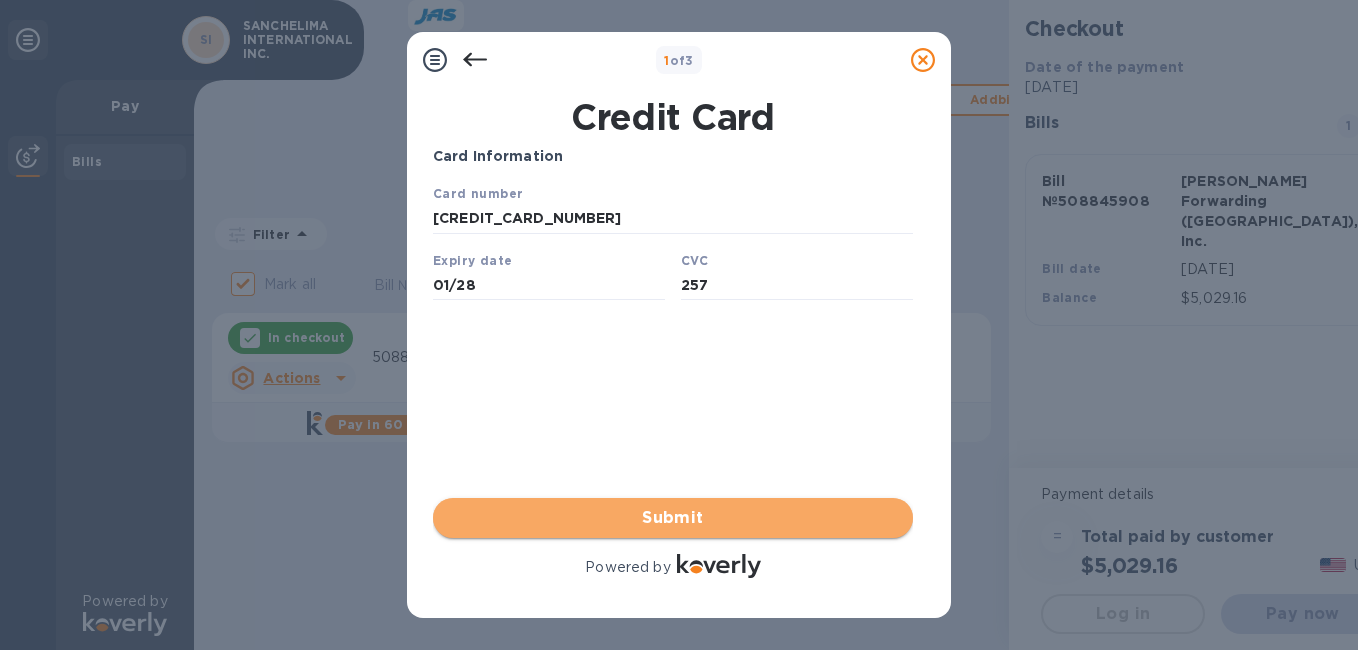 click on "Submit" at bounding box center [673, 518] 